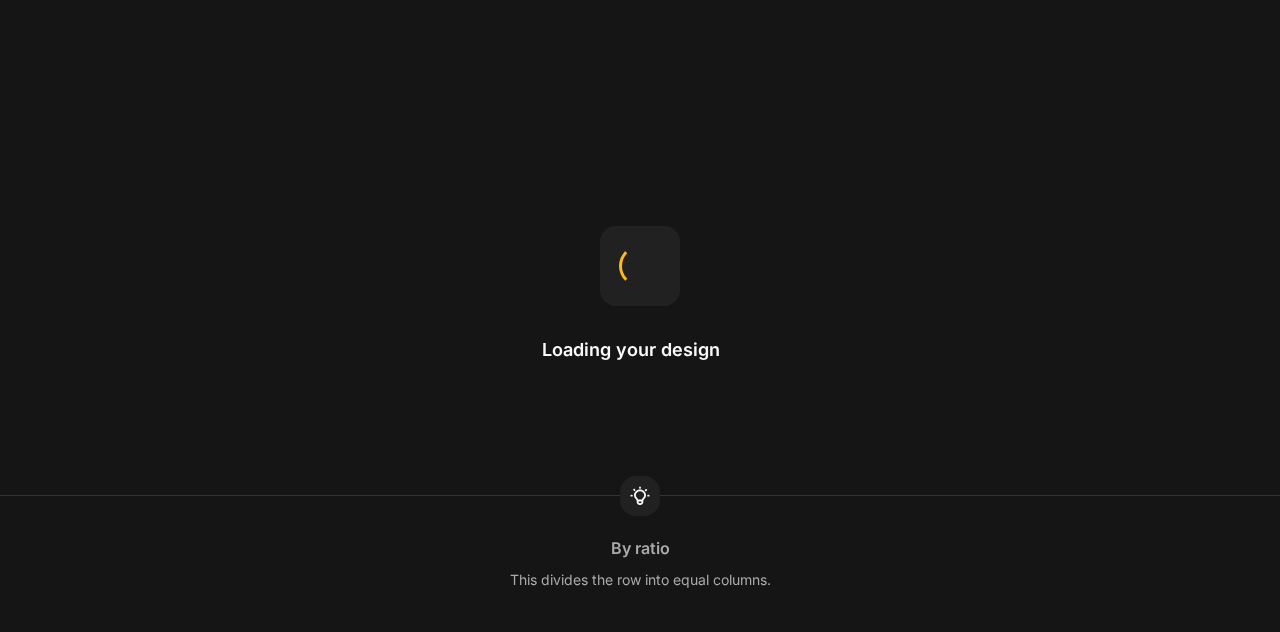scroll, scrollTop: 0, scrollLeft: 0, axis: both 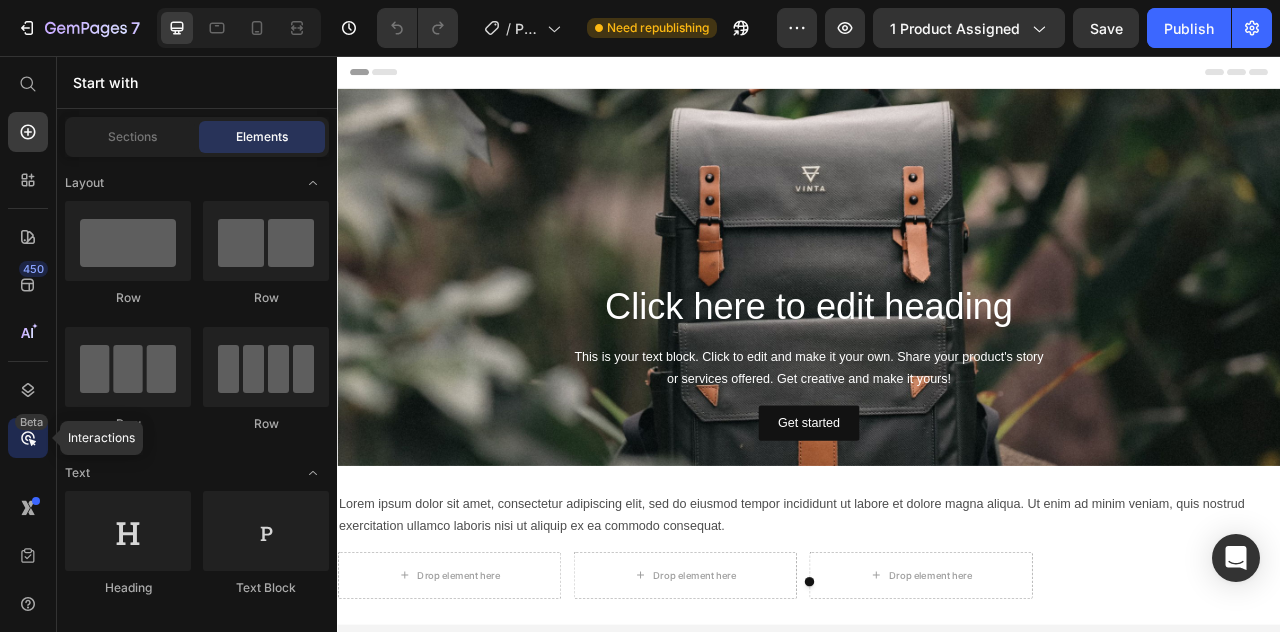 click 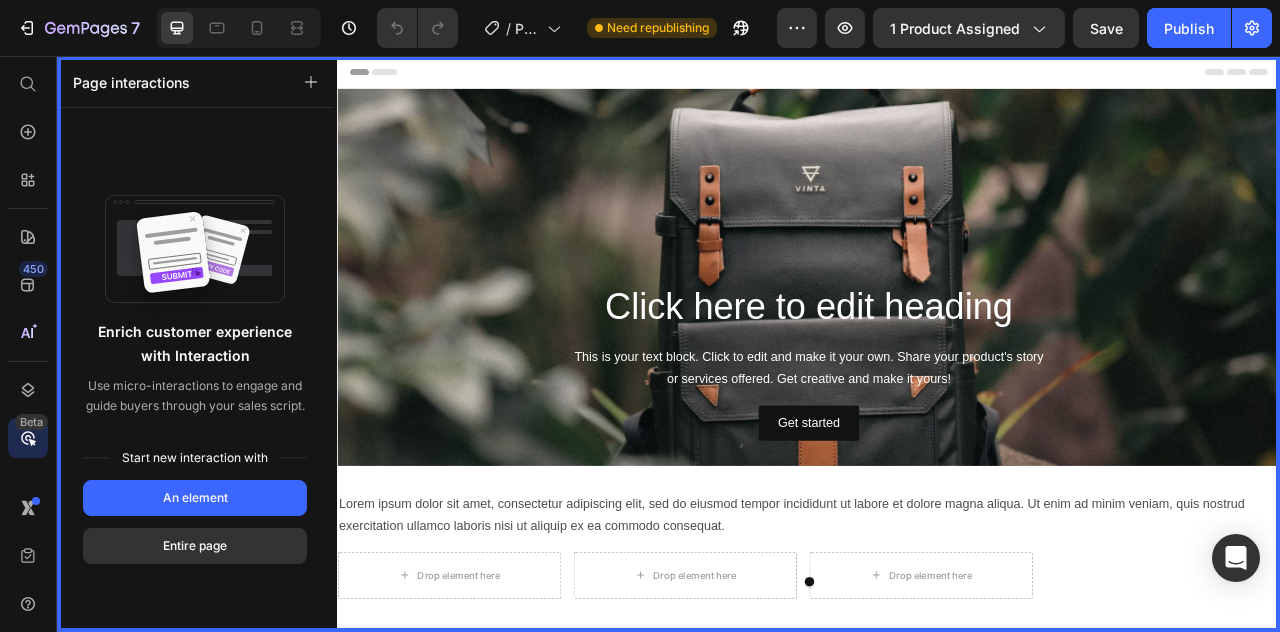 click 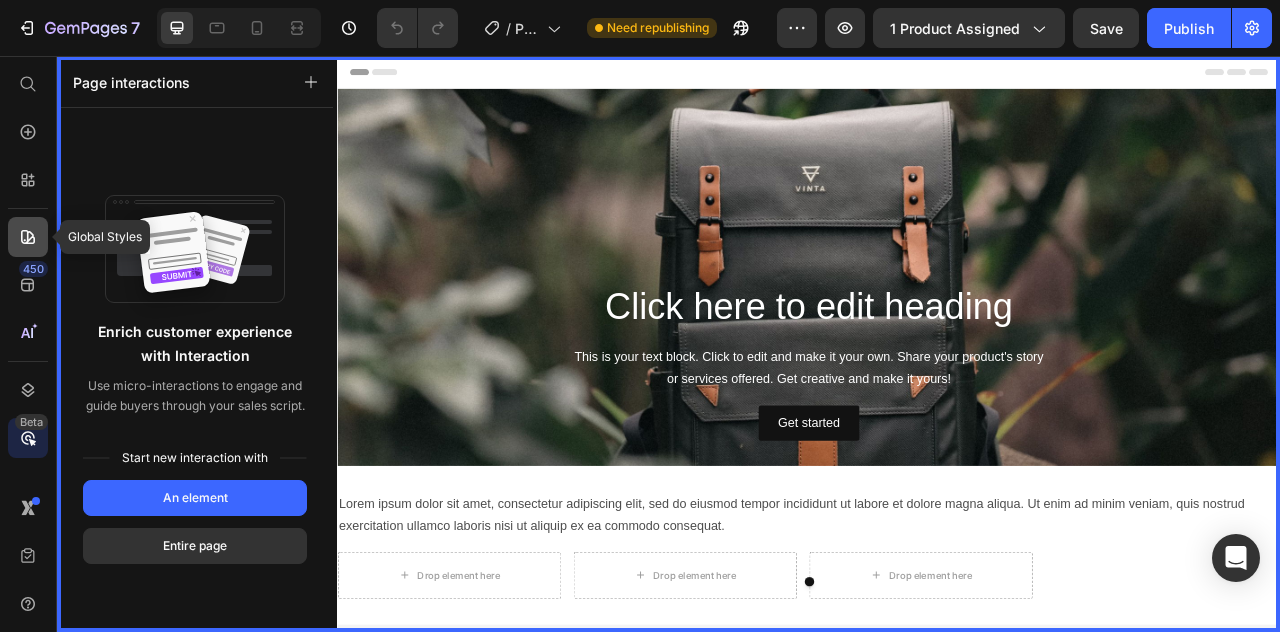 click 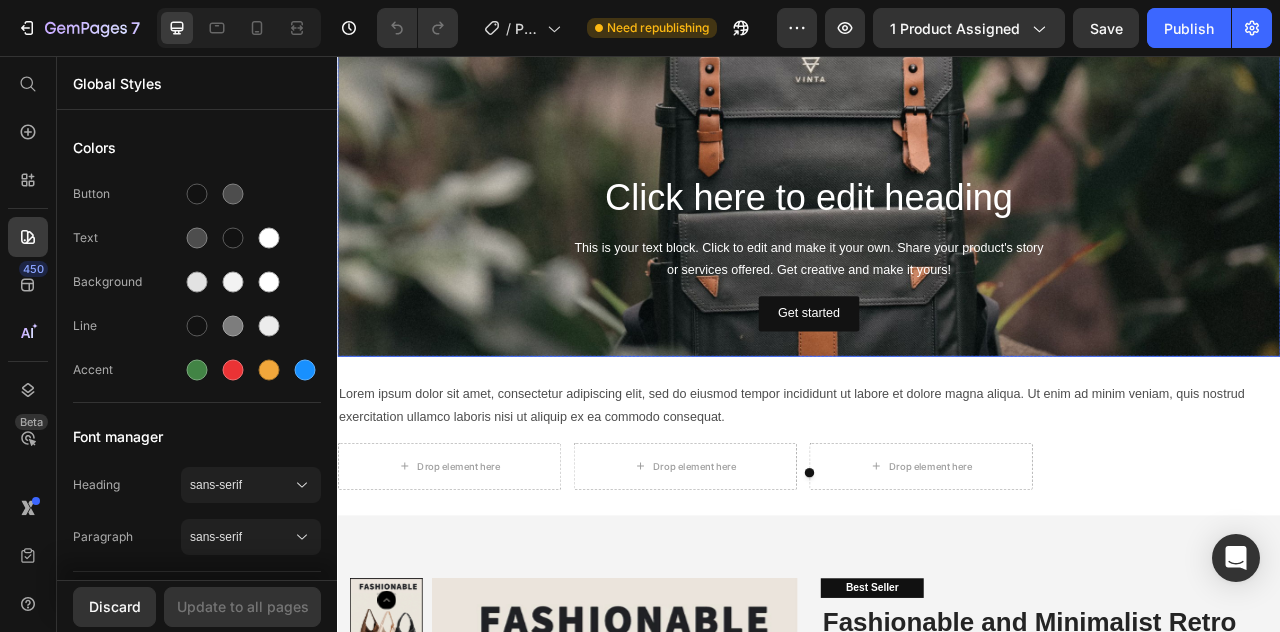 scroll, scrollTop: 300, scrollLeft: 0, axis: vertical 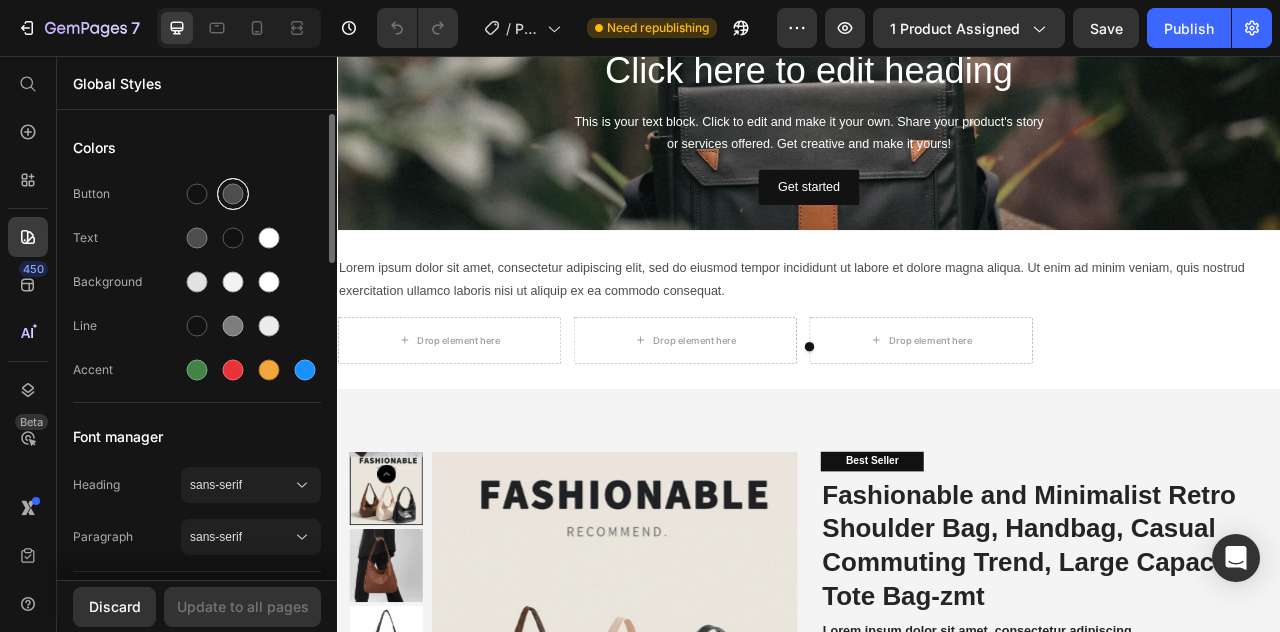 click at bounding box center [233, 194] 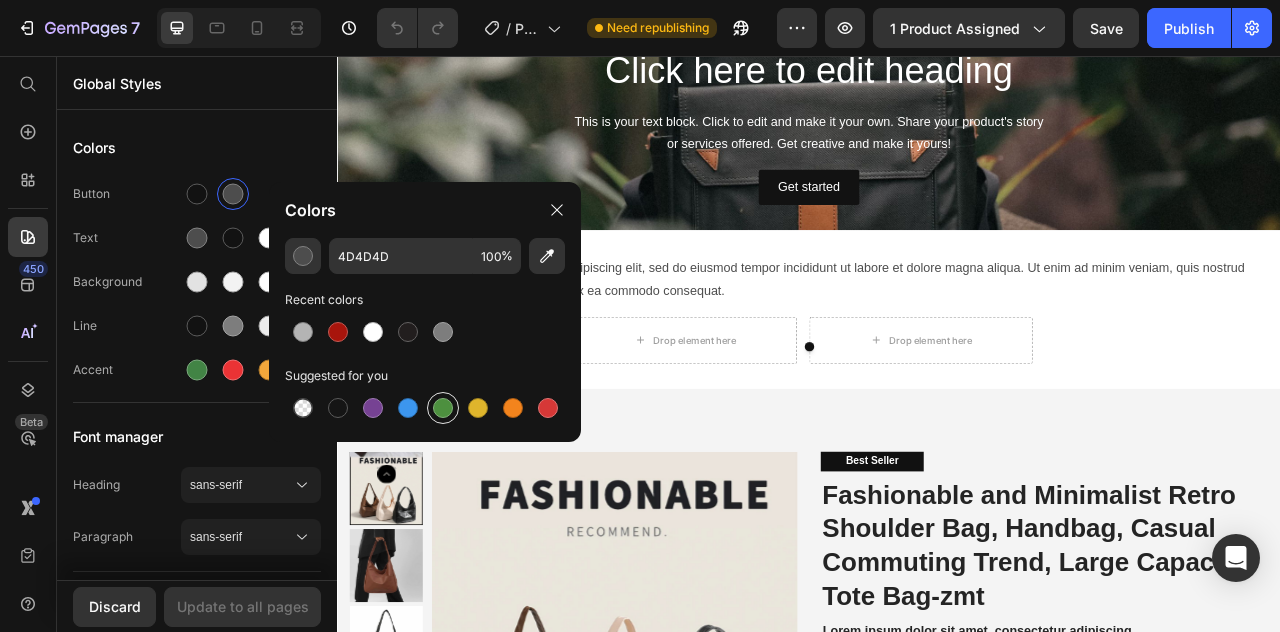 click at bounding box center [443, 408] 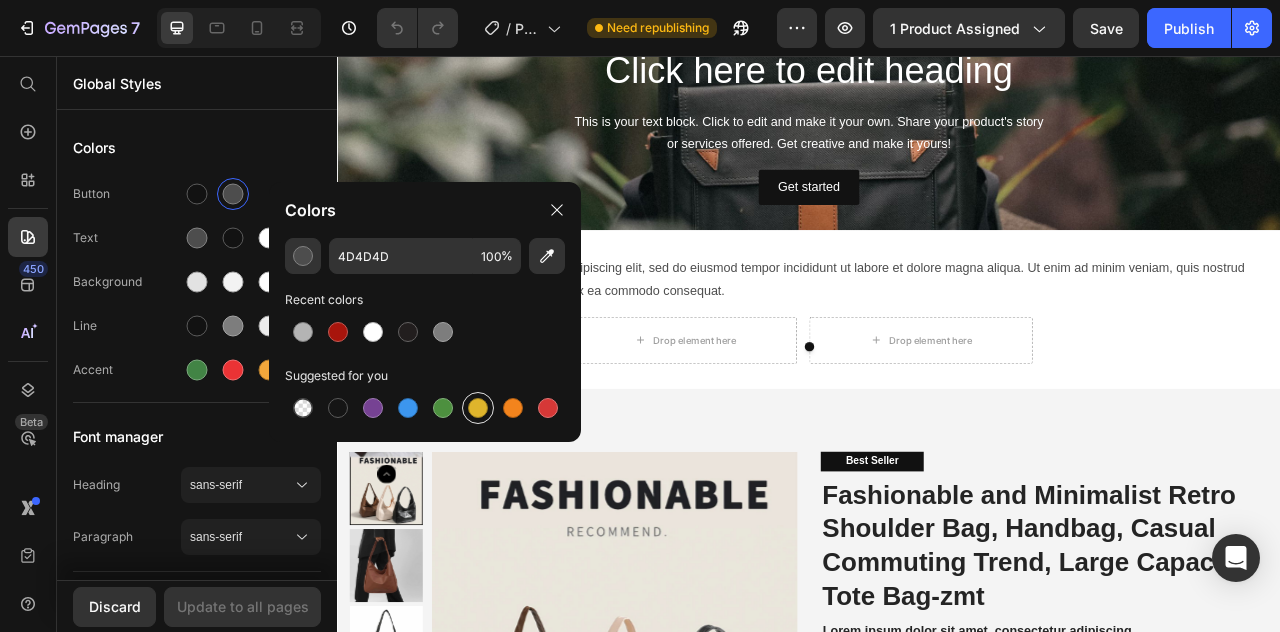 type on "4D903F" 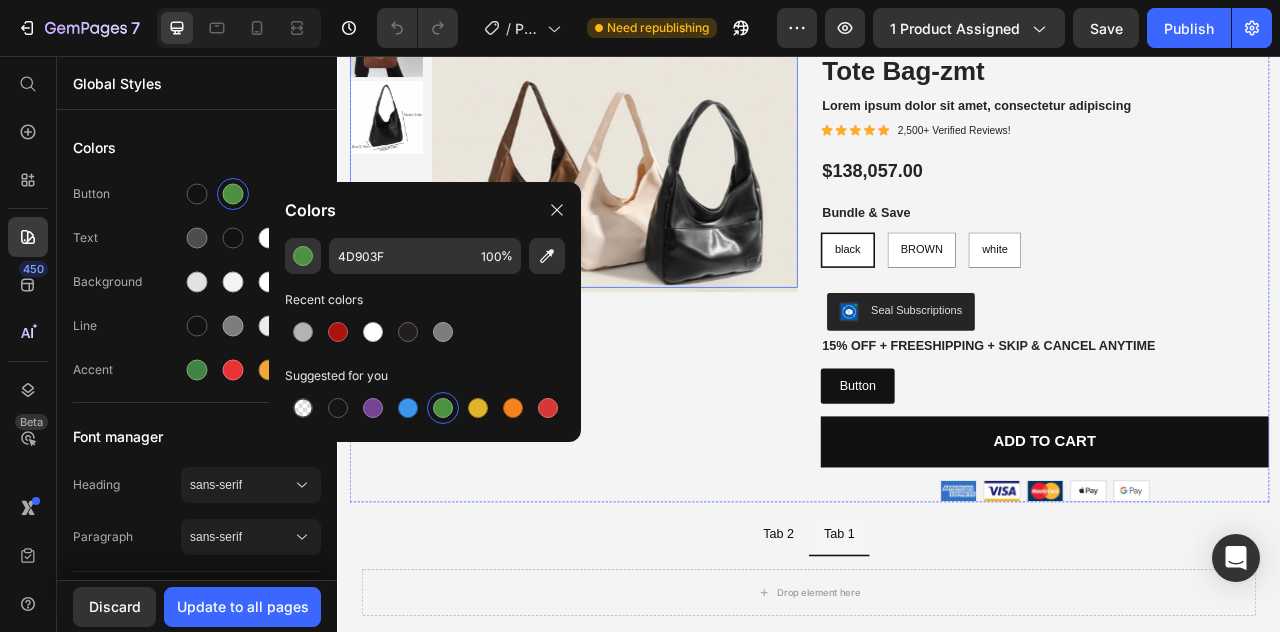 scroll, scrollTop: 1000, scrollLeft: 0, axis: vertical 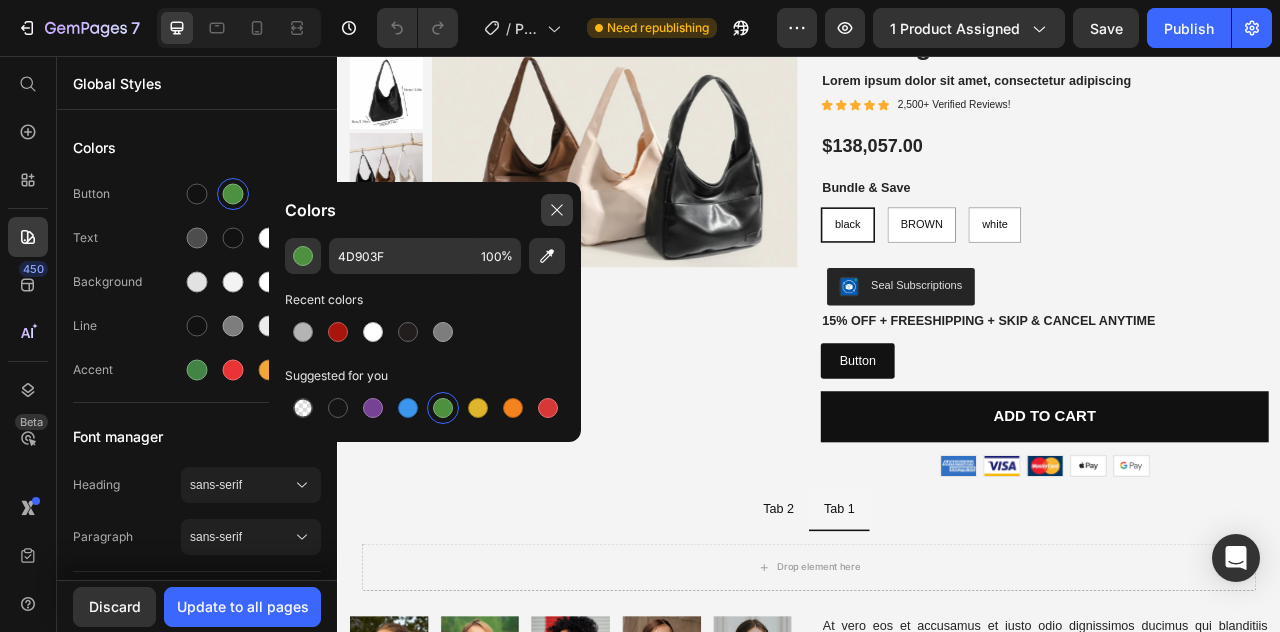 click at bounding box center (557, 210) 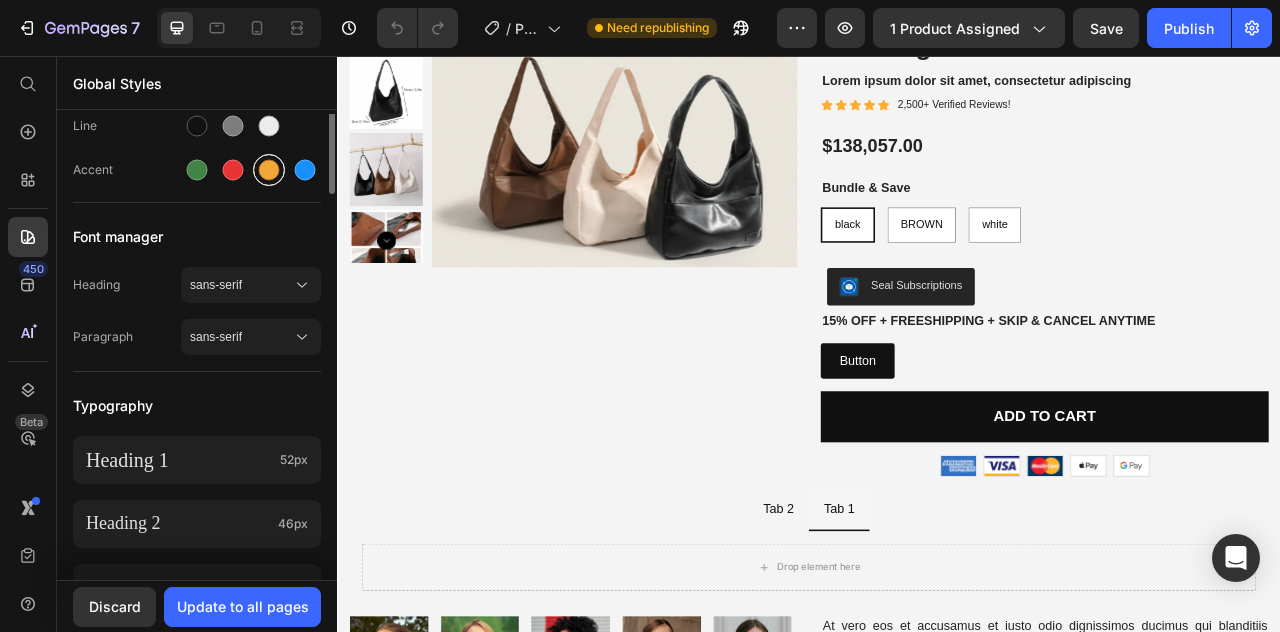 scroll, scrollTop: 0, scrollLeft: 0, axis: both 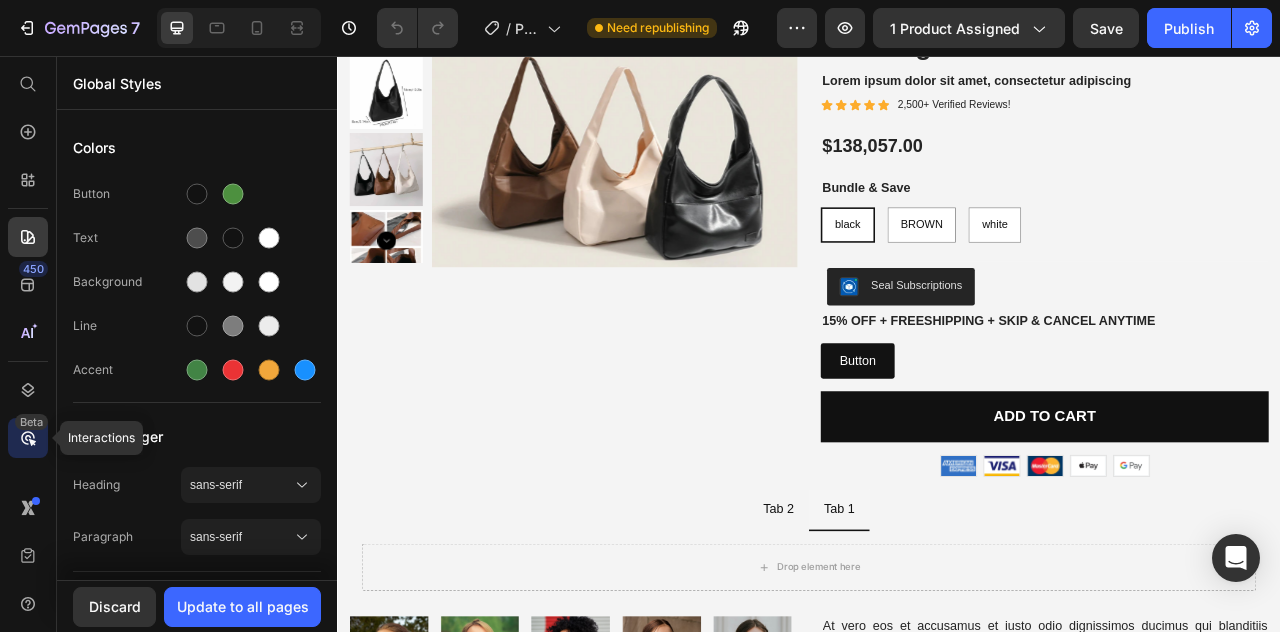 click 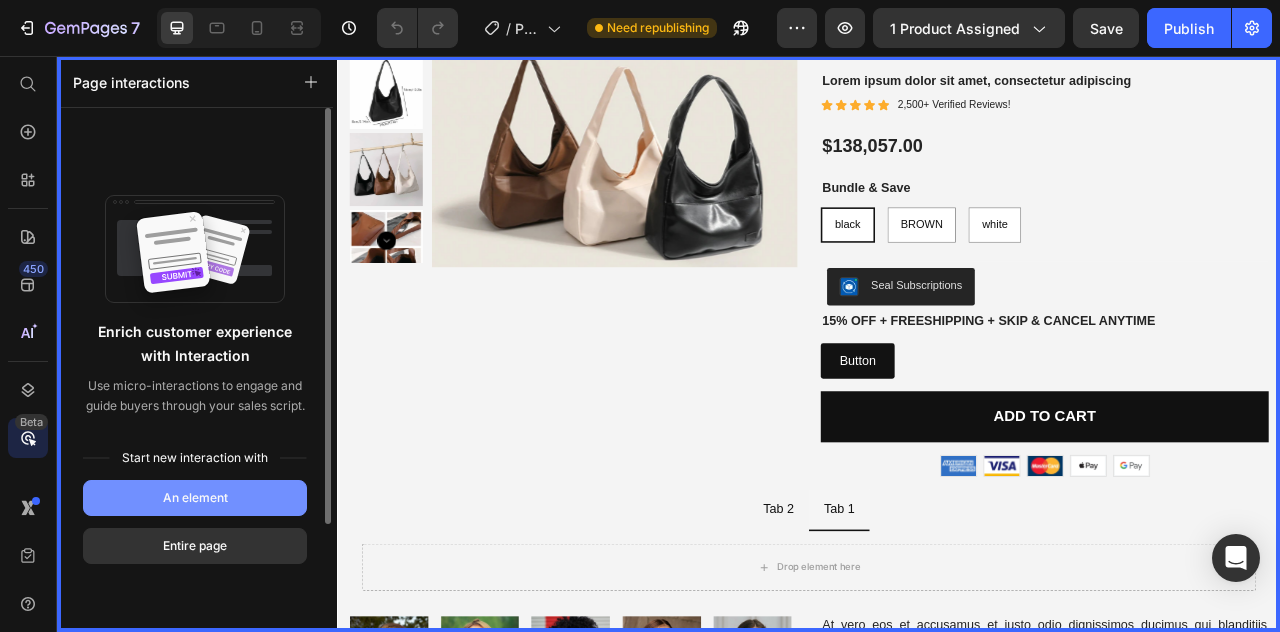 click on "An element" at bounding box center (195, 498) 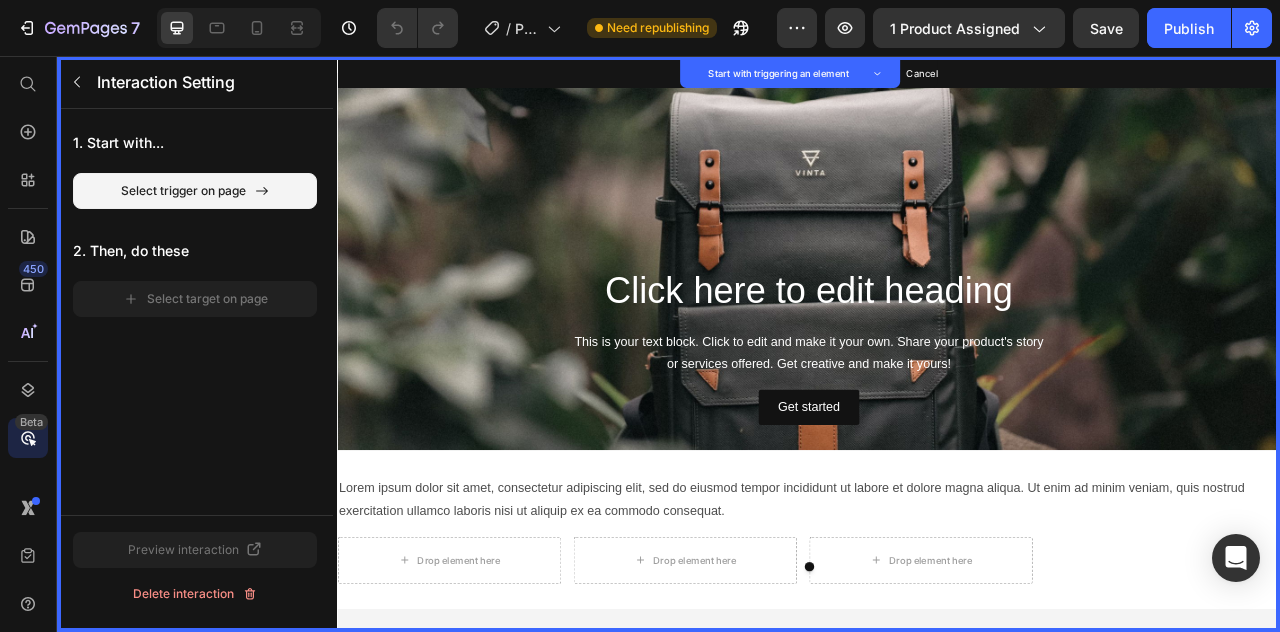 scroll, scrollTop: 0, scrollLeft: 0, axis: both 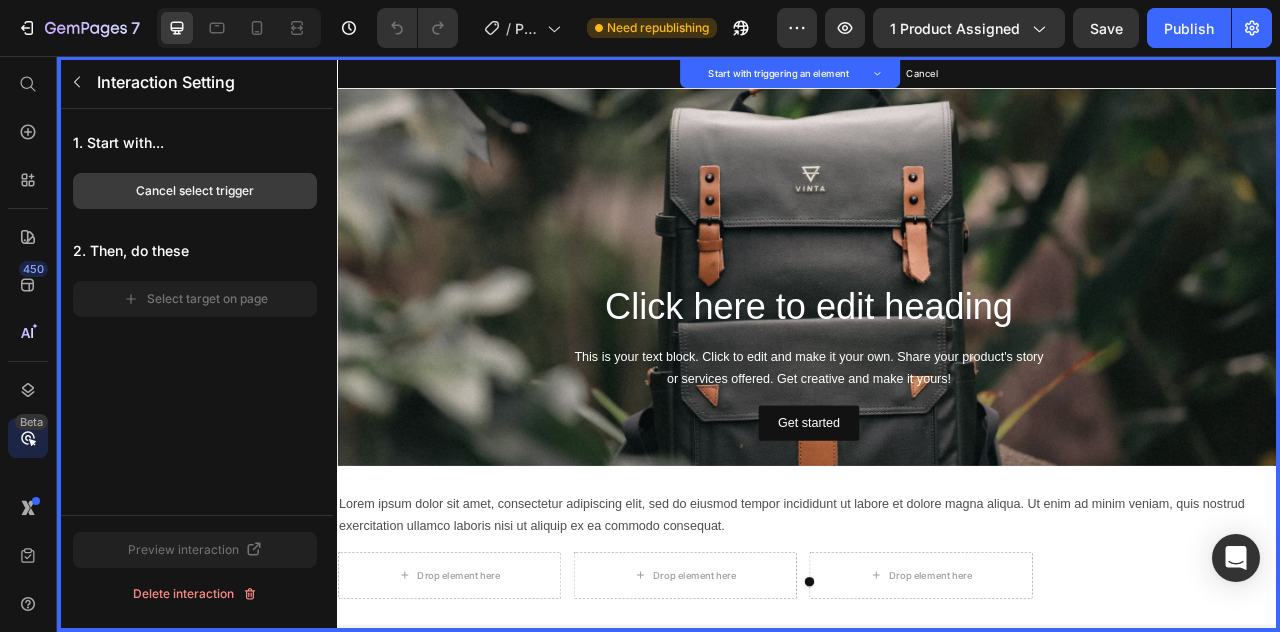 click on "Cancel select trigger" at bounding box center [195, 191] 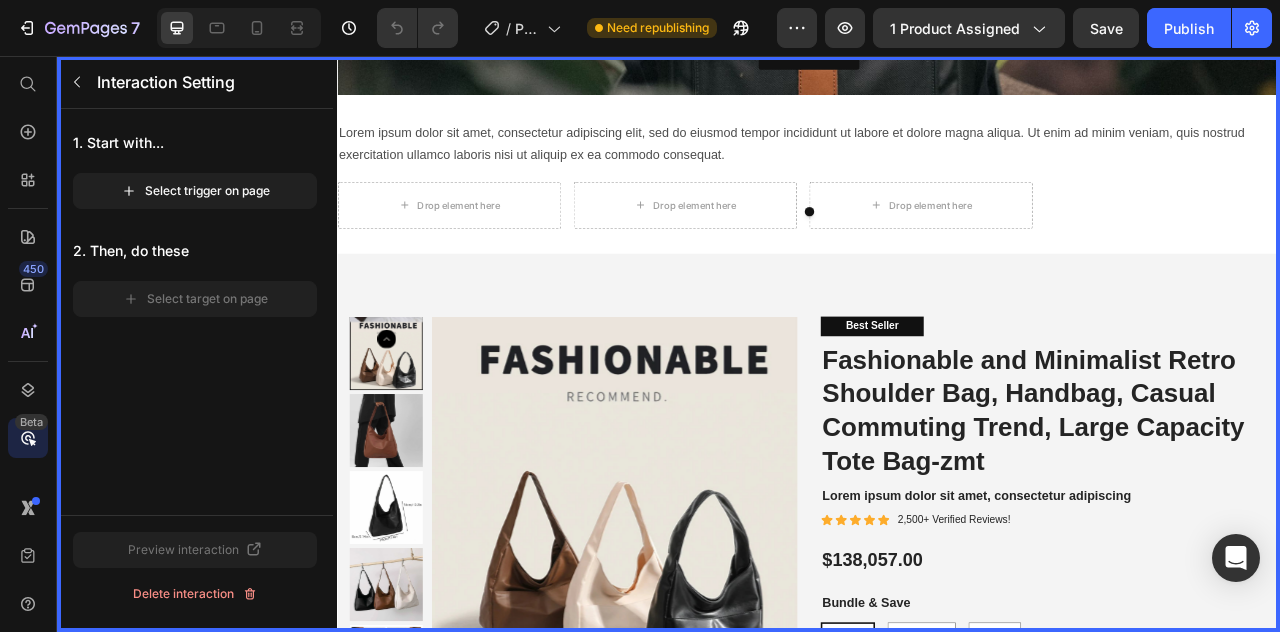 scroll, scrollTop: 500, scrollLeft: 0, axis: vertical 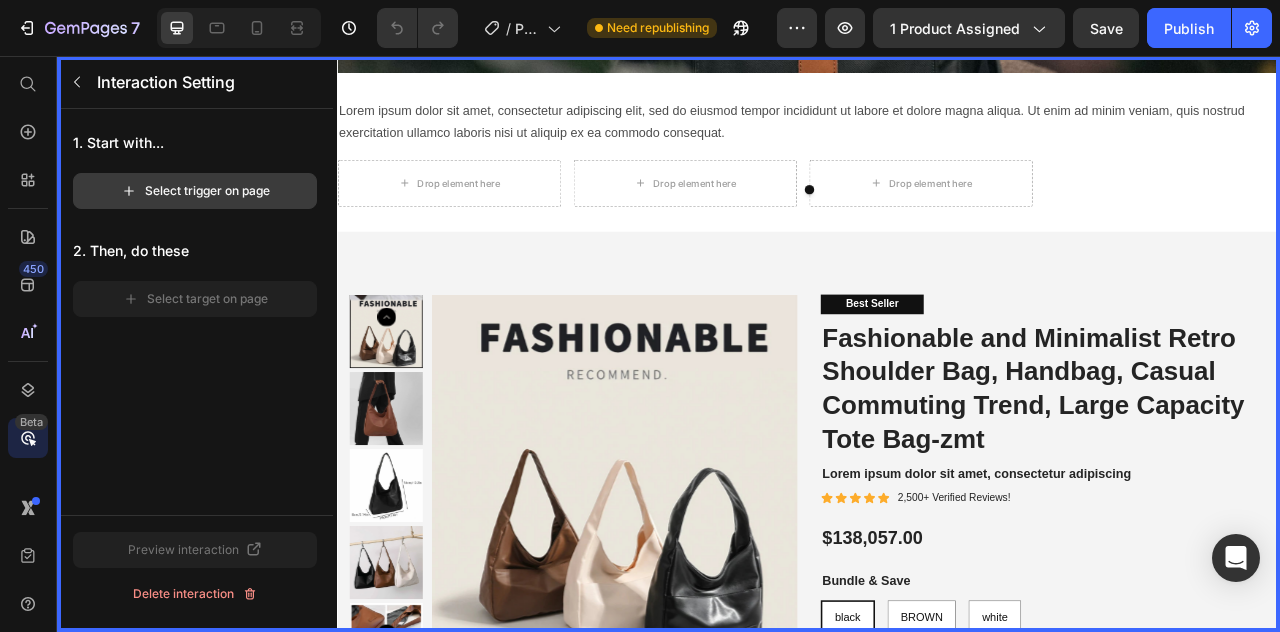 click on "Select trigger on page" at bounding box center [195, 191] 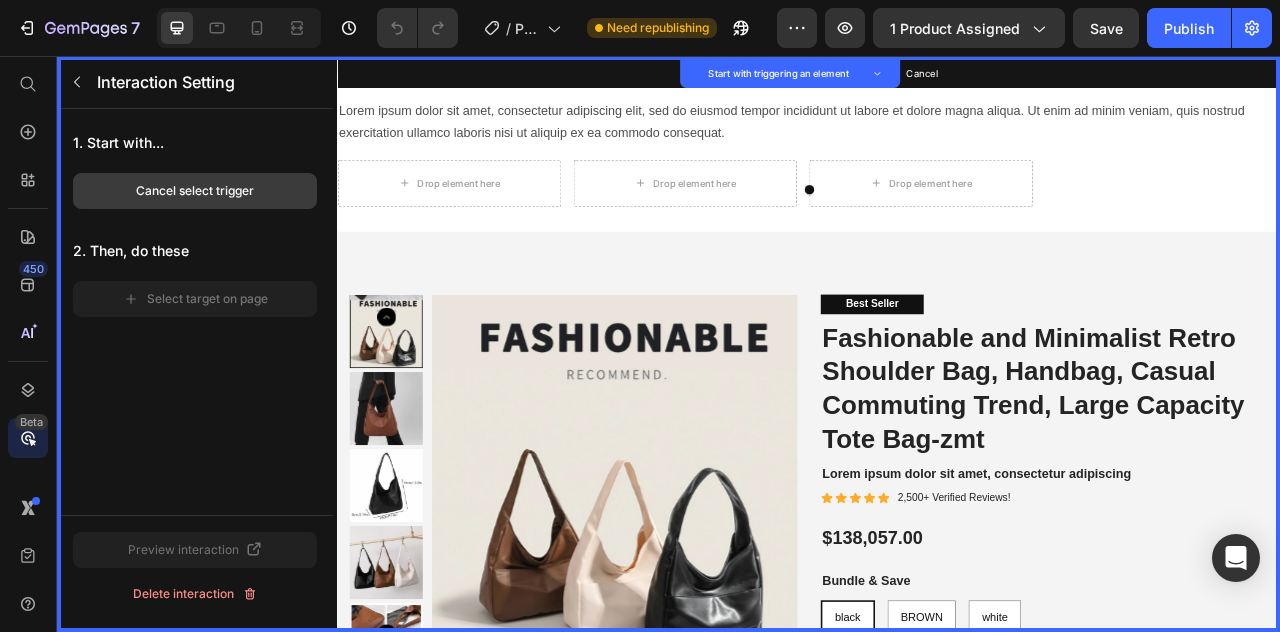 drag, startPoint x: 276, startPoint y: 182, endPoint x: 661, endPoint y: 398, distance: 441.45328 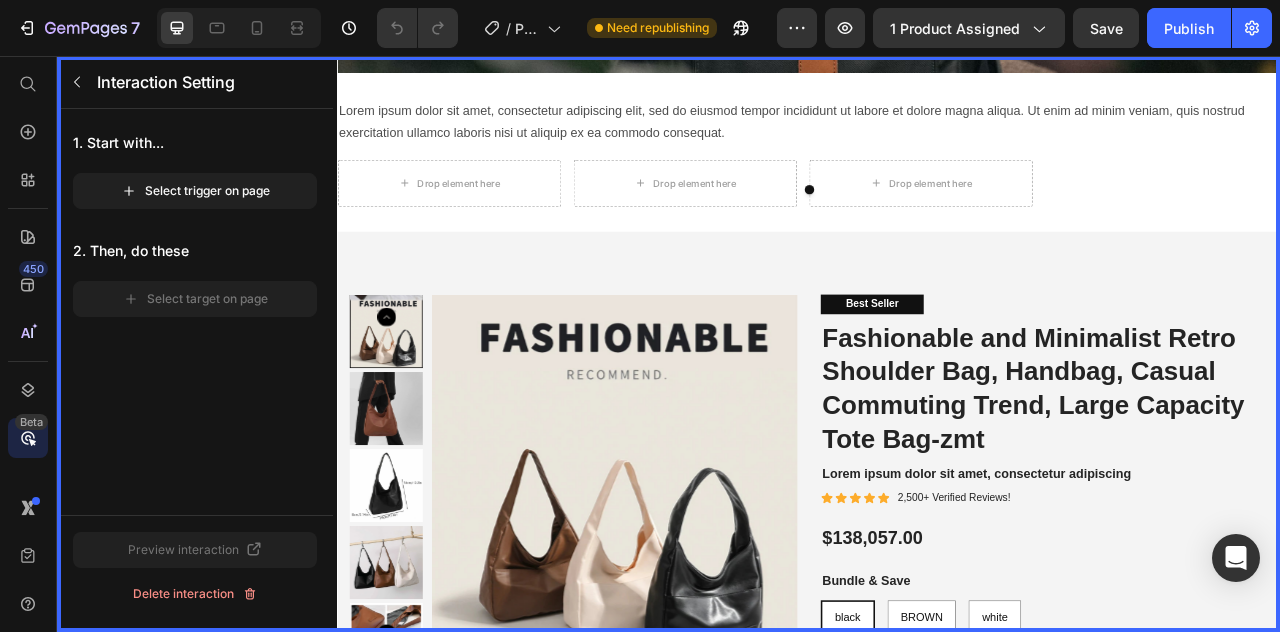 click at bounding box center [937, 422] 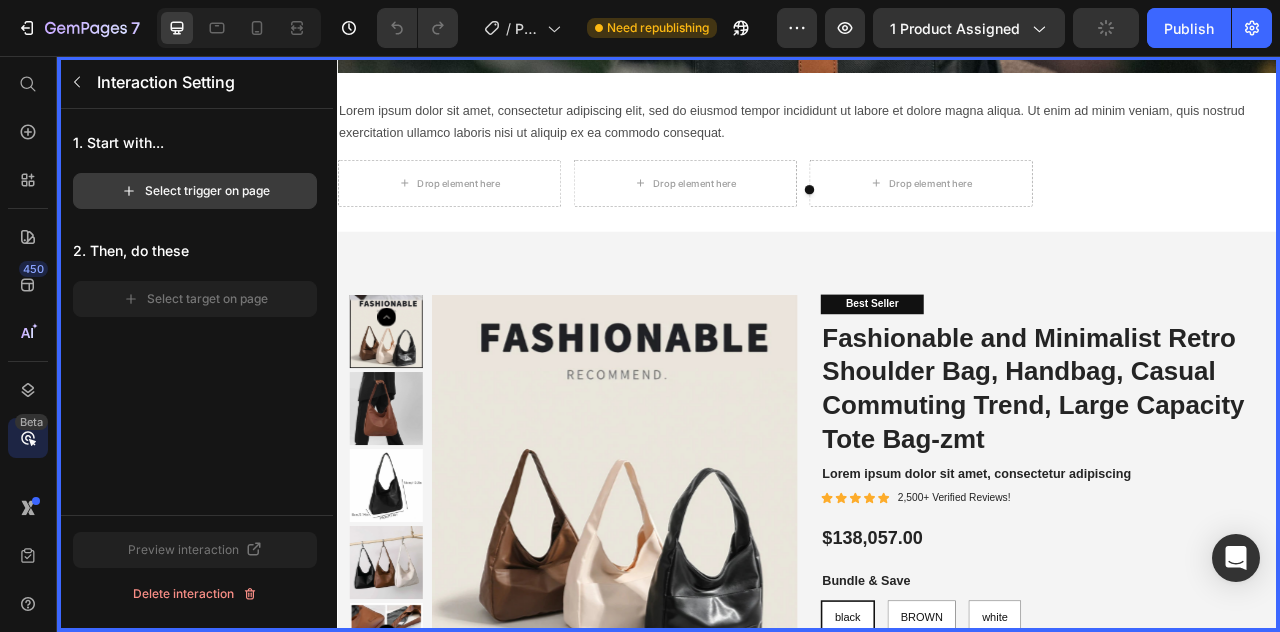 click on "Select trigger on page" at bounding box center [195, 191] 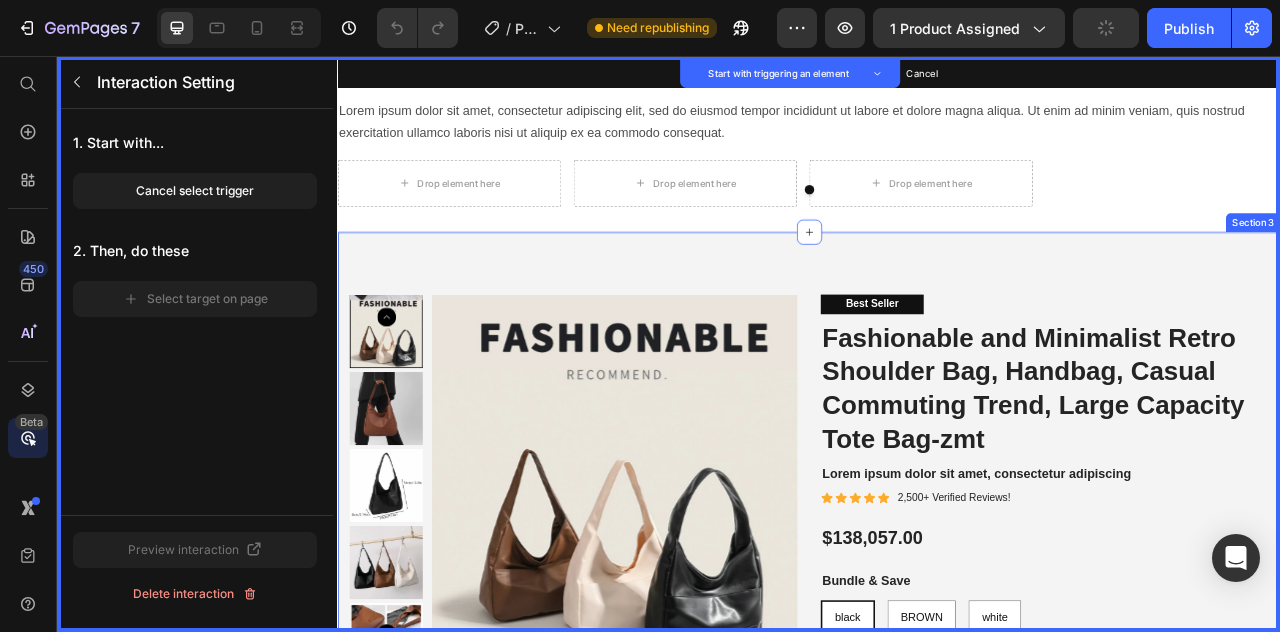 click on "Product Images Set as trigger Best Seller Text Block Set as trigger Fashionable and Minimalist Retro Shoulder Bag, Handbag, Casual Commuting Trend, Large Capacity Tote Bag-zmt Product Title Set as trigger Lorem ipsum dolor sit amet, consectetur adipiscing Text Block Set as trigger Icon Set as trigger Icon Set as trigger Icon Set as trigger Icon Set as trigger Icon Set as trigger Icon List Set as trigger 2,500+ Verified Reviews! Text Block Set as trigger Row Set as trigger $138,057.00 Product Price Set as trigger Bundle & Save Text Block Set as trigger black black black BROWN BROWN BROWN white white white Product Variants & Swatches Set as trigger Seal Subscriptions Seal Subscriptions Set as trigger 15% off + Freeshipping + Skip & Cancel Anytime Text Block Set as trigger Button Button Set as trigger Add to cart Add to Cart Set as trigger Image Set as trigger Image Set as trigger Image Set as trigger Image Set as trigger Image Set as trigger Row Set as trigger Row Set as trigger Product" at bounding box center (937, 1216) 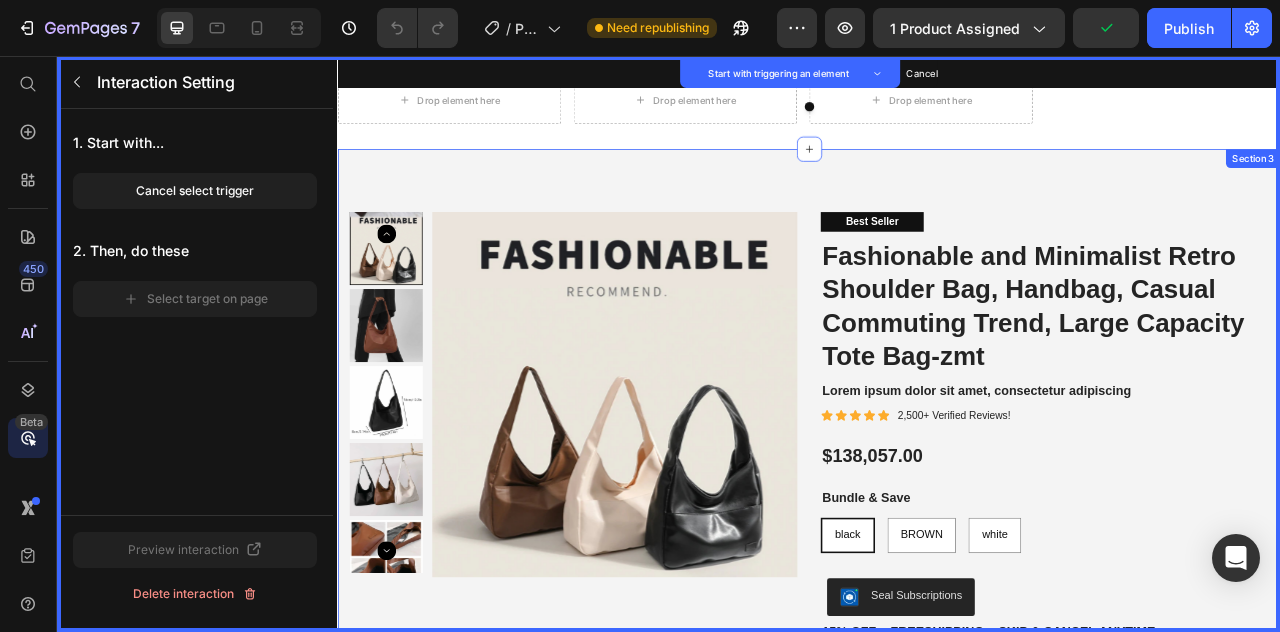 scroll, scrollTop: 800, scrollLeft: 0, axis: vertical 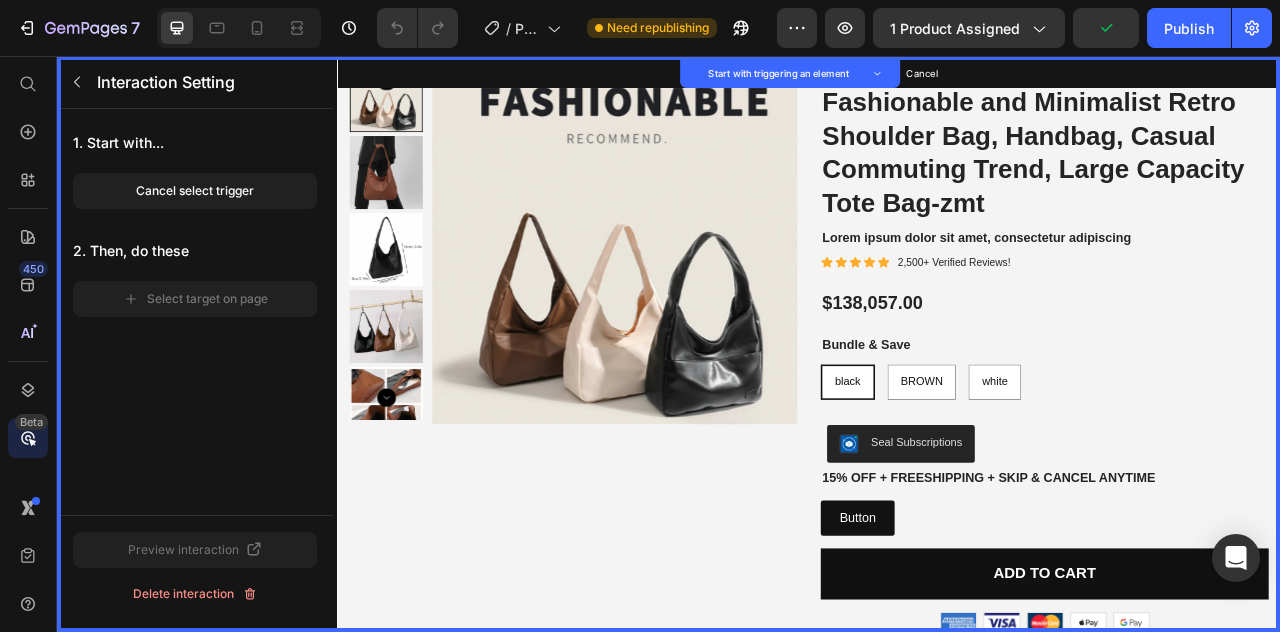 click on "Start with triggering  an element" at bounding box center (898, 78) 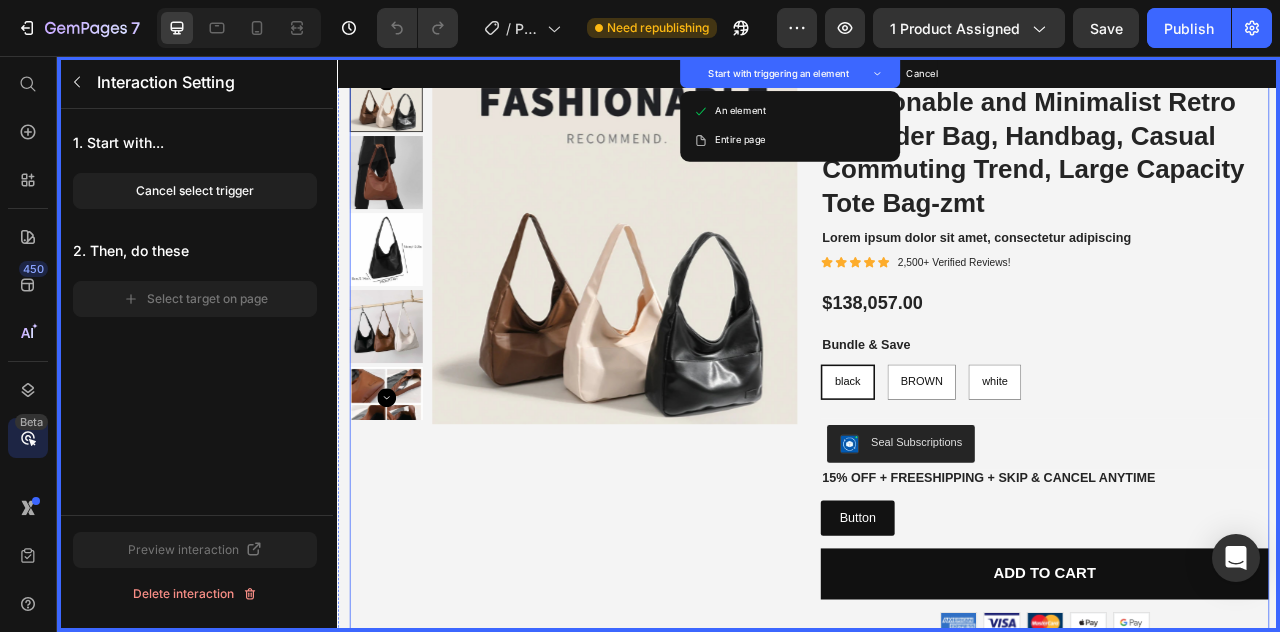 click at bounding box center (689, 291) 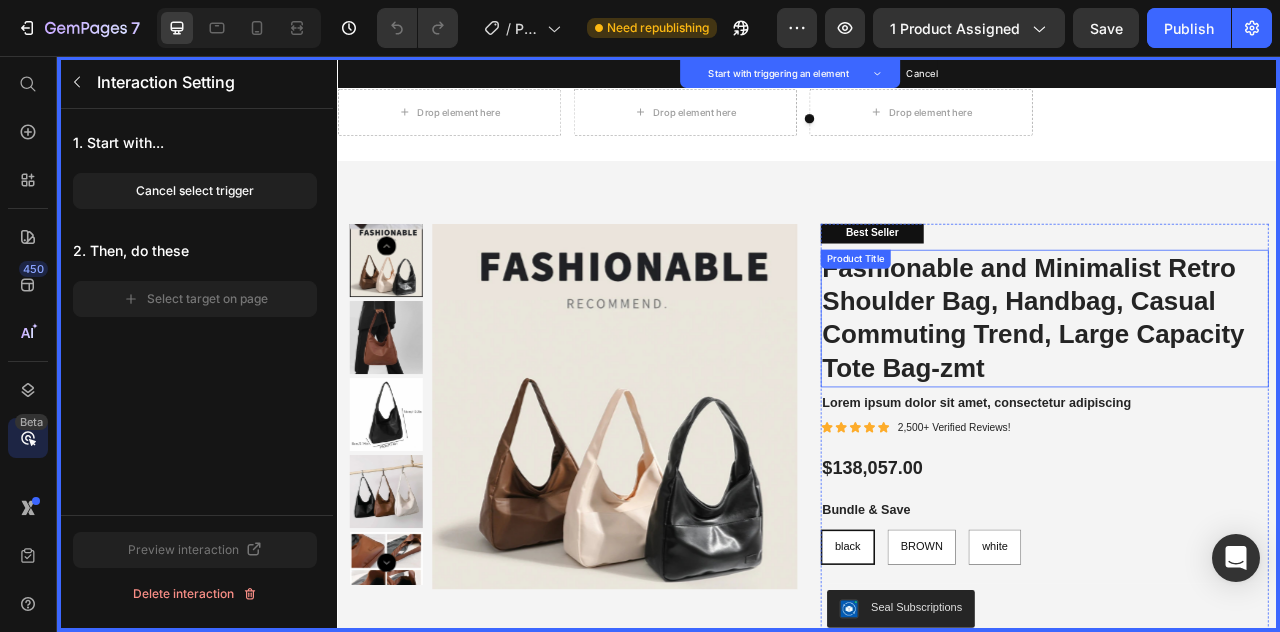 scroll, scrollTop: 500, scrollLeft: 0, axis: vertical 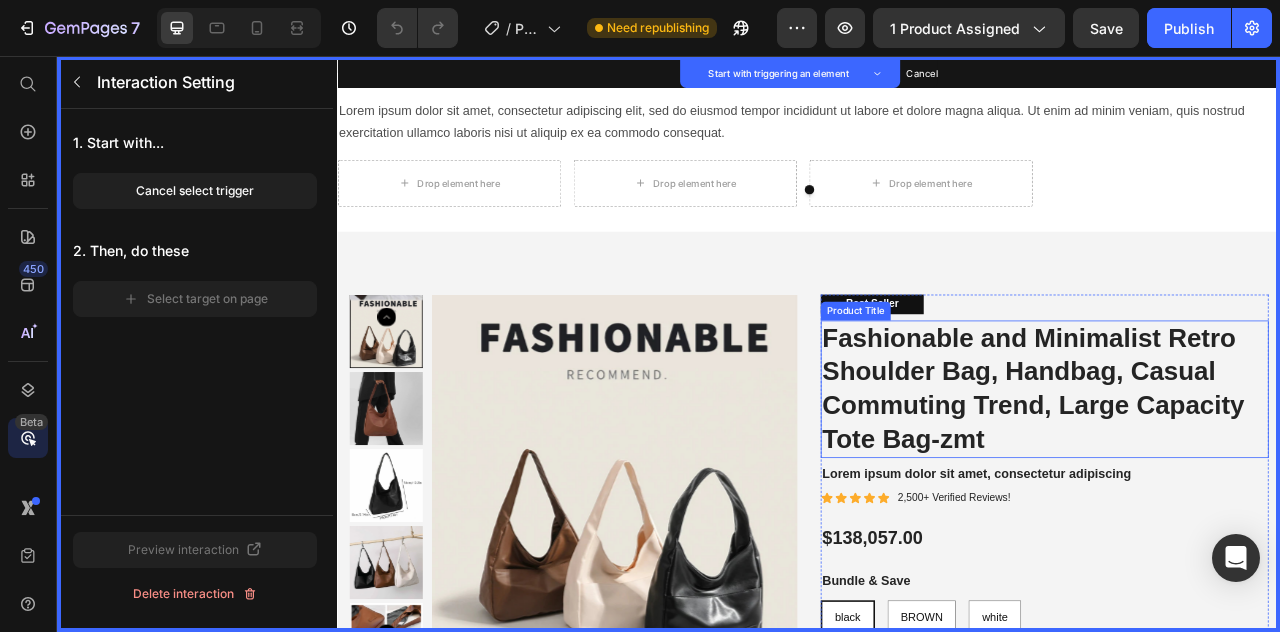 click on "Fashionable and Minimalist Retro Shoulder Bag, Handbag, Casual Commuting Trend, Large Capacity Tote Bag-zmt" at bounding box center (1237, 480) 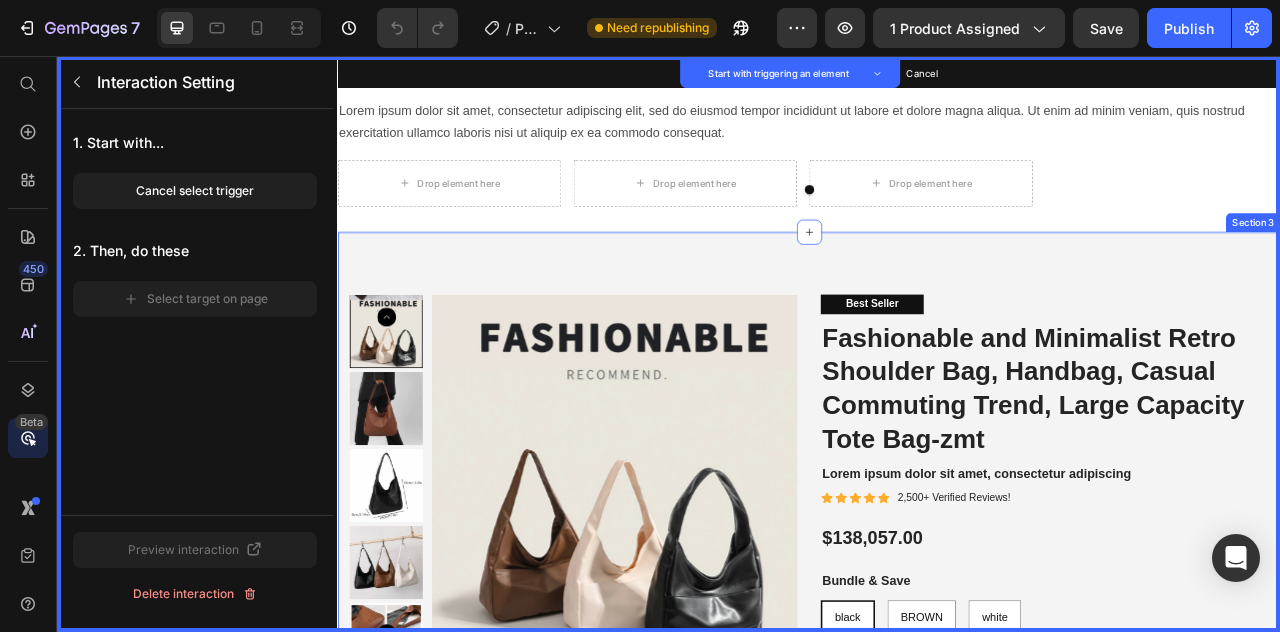click on "Product Images Set as trigger Best Seller Text Block Set as trigger Fashionable and Minimalist Retro Shoulder Bag, Handbag, Casual Commuting Trend, Large Capacity Tote Bag-zmt Product Title Set as trigger Lorem ipsum dolor sit amet, consectetur adipiscing Text Block Set as trigger Icon Set as trigger Icon Set as trigger Icon Set as trigger Icon Set as trigger Icon Set as trigger Icon List Set as trigger 2,500+ Verified Reviews! Text Block Set as trigger Row Set as trigger $138,057.00 Product Price Set as trigger Bundle & Save Text Block Set as trigger black black black BROWN BROWN BROWN white white white Product Variants & Swatches Set as trigger Seal Subscriptions Seal Subscriptions Set as trigger 15% off + Freeshipping + Skip & Cancel Anytime Text Block Set as trigger Button Button Set as trigger Add to cart Add to Cart Set as trigger Image Set as trigger Image Set as trigger Image Set as trigger Image Set as trigger Image Set as trigger Row Set as trigger Row Set as trigger Product" at bounding box center (937, 1216) 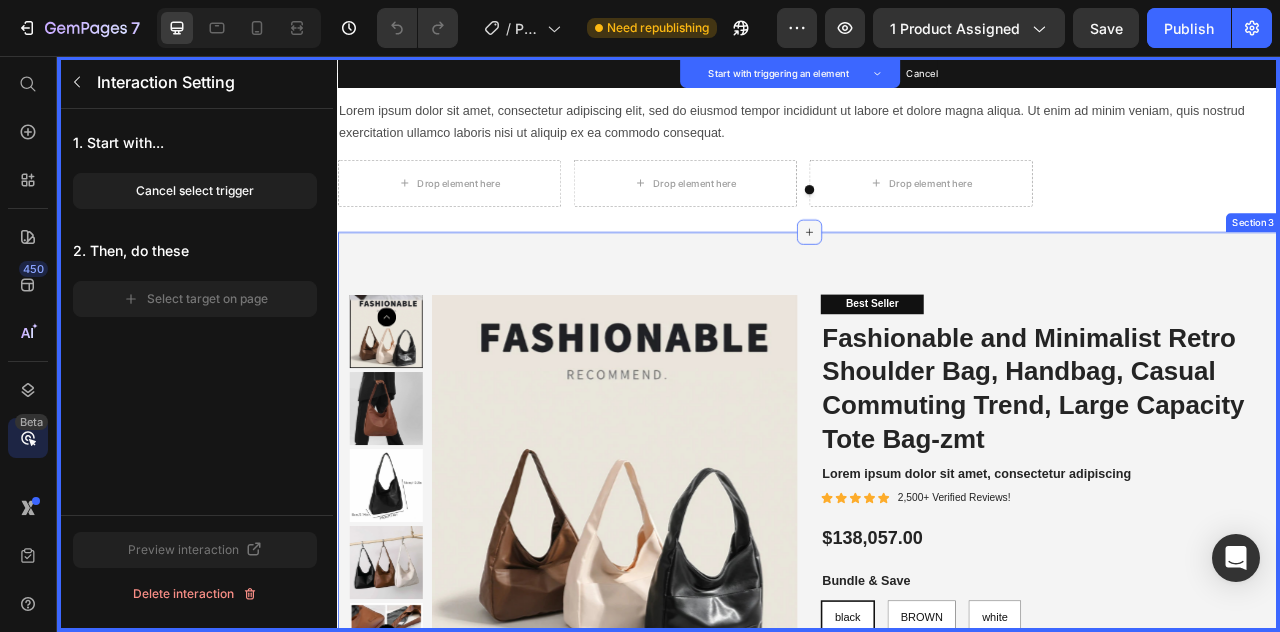 click at bounding box center [937, 279] 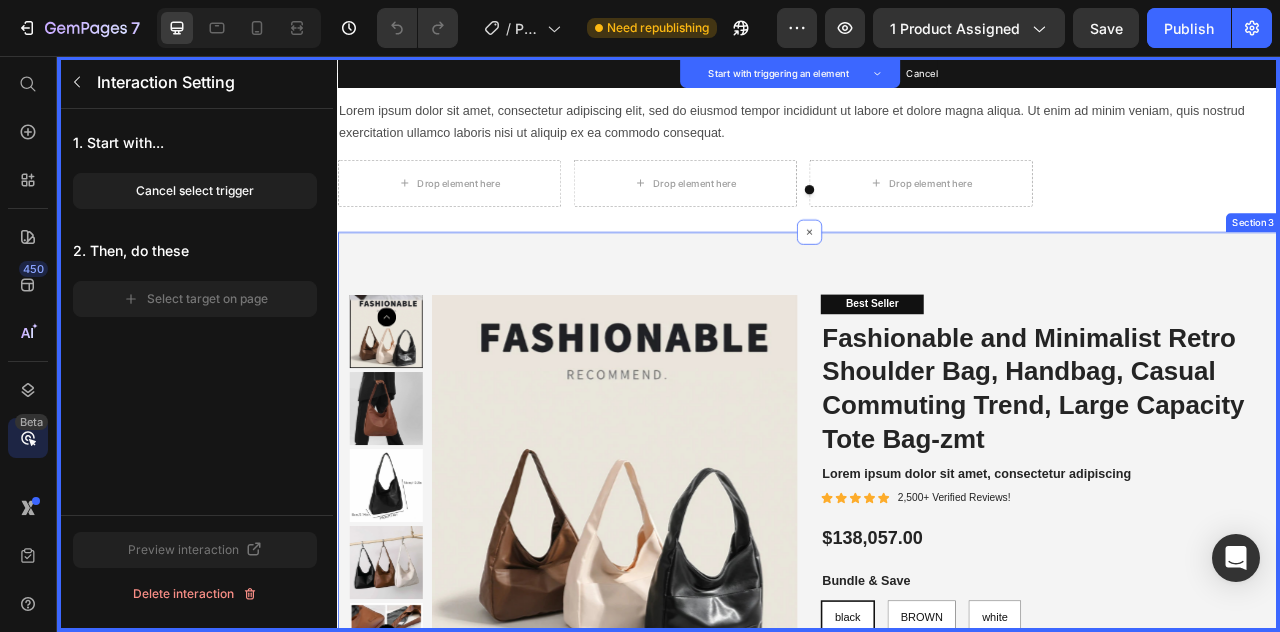 click on "Product Images Set as trigger Best Seller Text Block Set as trigger Fashionable and Minimalist Retro Shoulder Bag, Handbag, Casual Commuting Trend, Large Capacity Tote Bag-zmt Product Title Set as trigger Lorem ipsum dolor sit amet, consectetur adipiscing Text Block Set as trigger Icon Set as trigger Icon Set as trigger Icon Set as trigger Icon Set as trigger Icon Set as trigger Icon List Set as trigger 2,500+ Verified Reviews! Text Block Set as trigger Row Set as trigger $138,057.00 Product Price Set as trigger Bundle & Save Text Block Set as trigger black black black BROWN BROWN BROWN white white white Product Variants & Swatches Set as trigger Seal Subscriptions Seal Subscriptions Set as trigger 15% off + Freeshipping + Skip & Cancel Anytime Text Block Set as trigger Button Button Set as trigger Add to cart Add to Cart Set as trigger Image Set as trigger Image Set as trigger Image Set as trigger Image Set as trigger Image Set as trigger Row Set as trigger Row Set as trigger Product" at bounding box center [937, 1216] 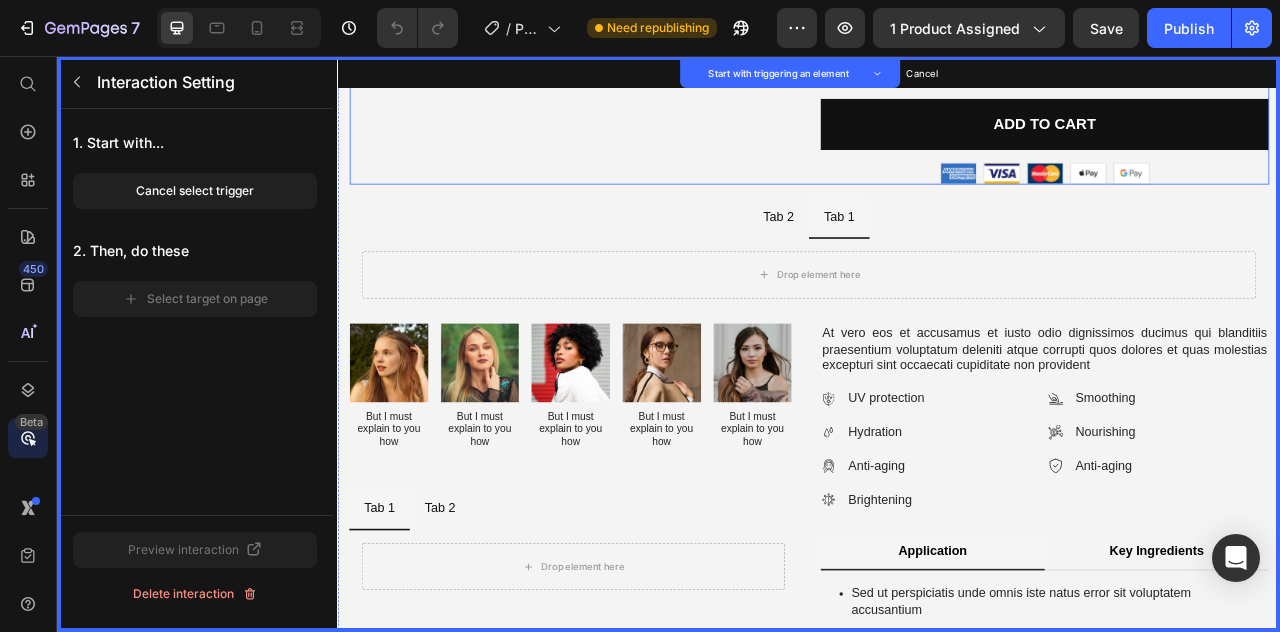 scroll, scrollTop: 1500, scrollLeft: 0, axis: vertical 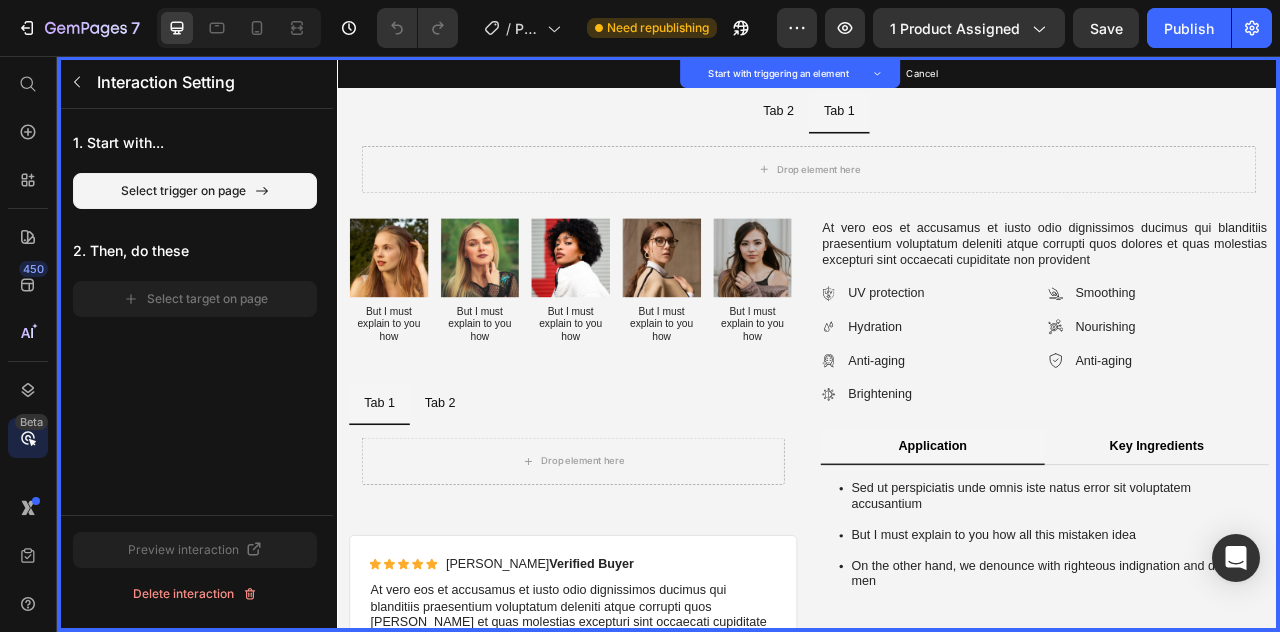 click on "Start with triggering  an element" at bounding box center (898, 78) 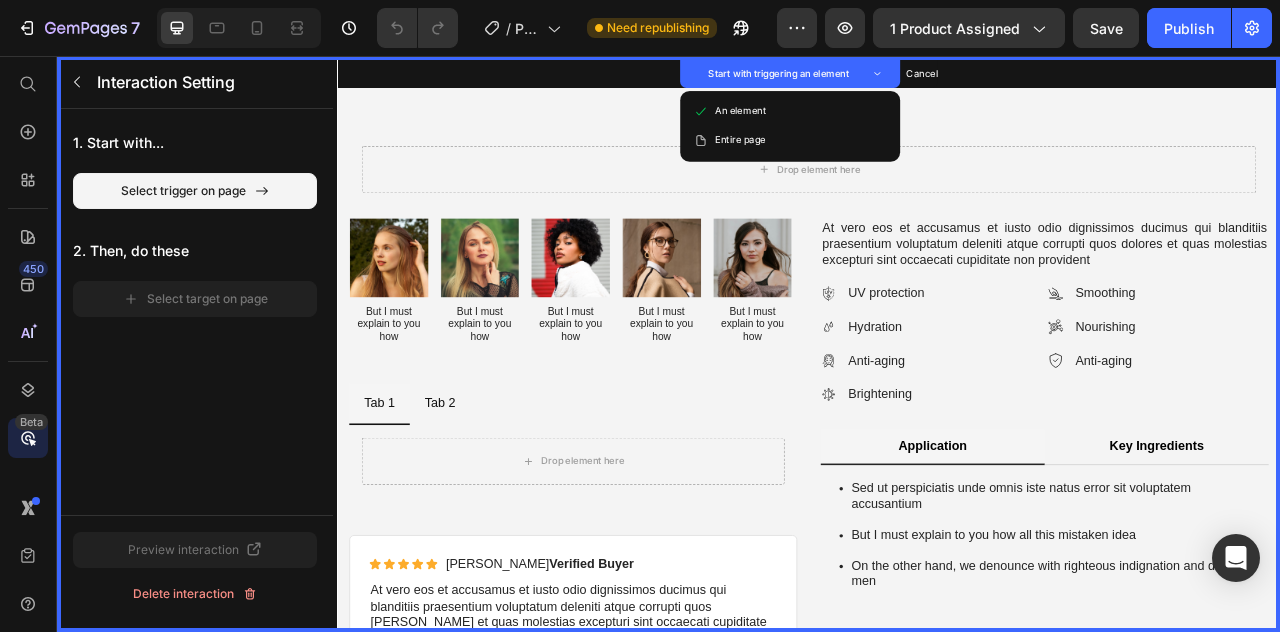 click on "An element" at bounding box center [850, 126] 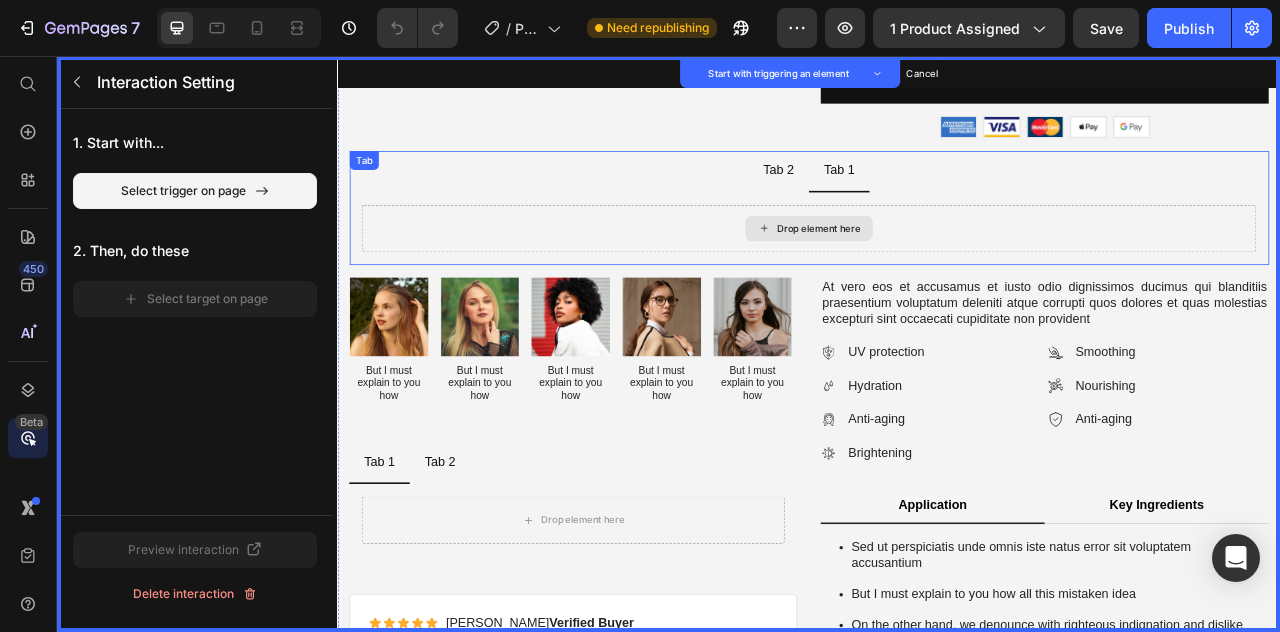 scroll, scrollTop: 1300, scrollLeft: 0, axis: vertical 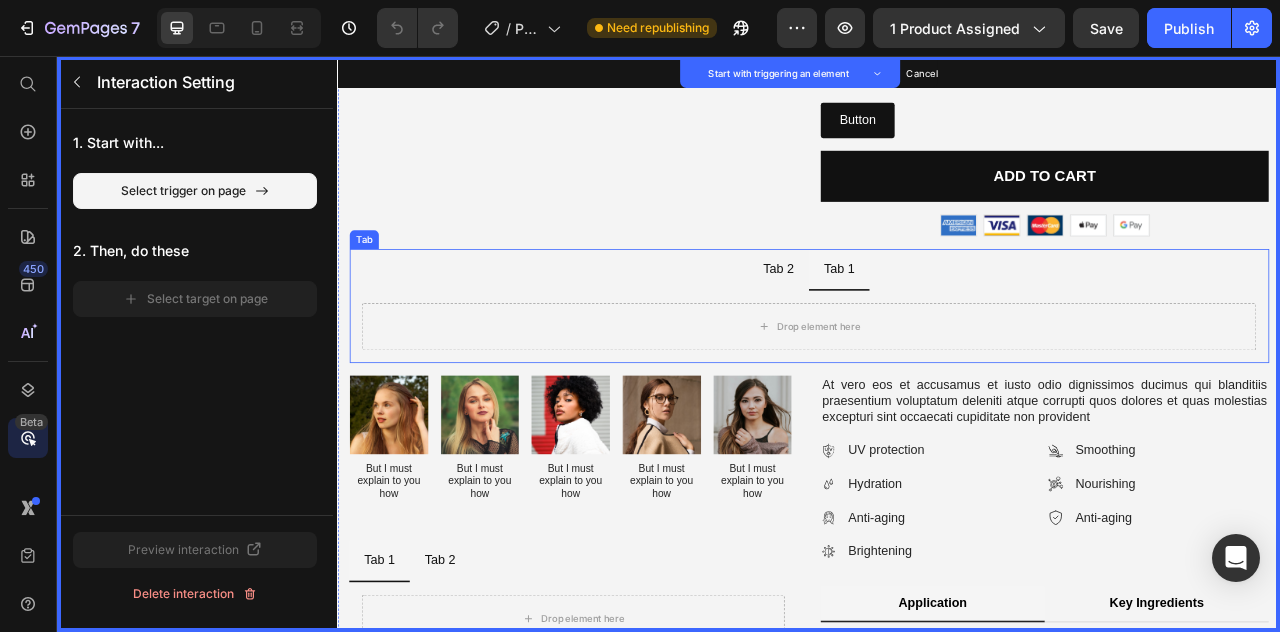 click on "Tab 2 Tab 1" at bounding box center (937, 327) 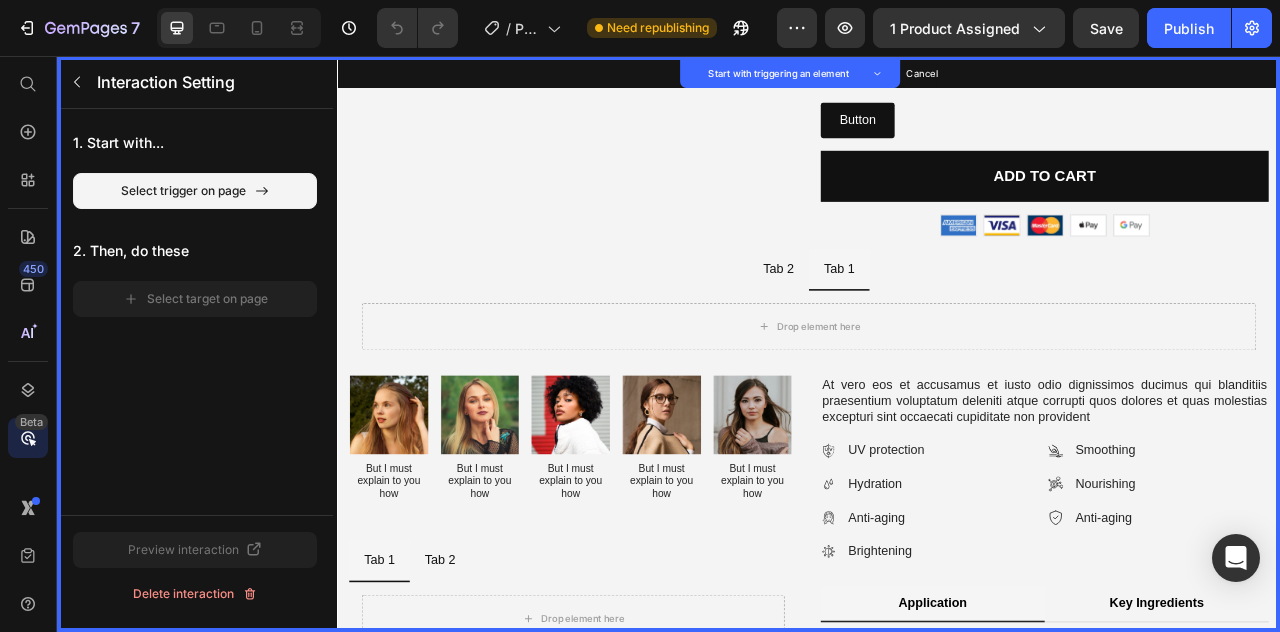 click at bounding box center (1026, 78) 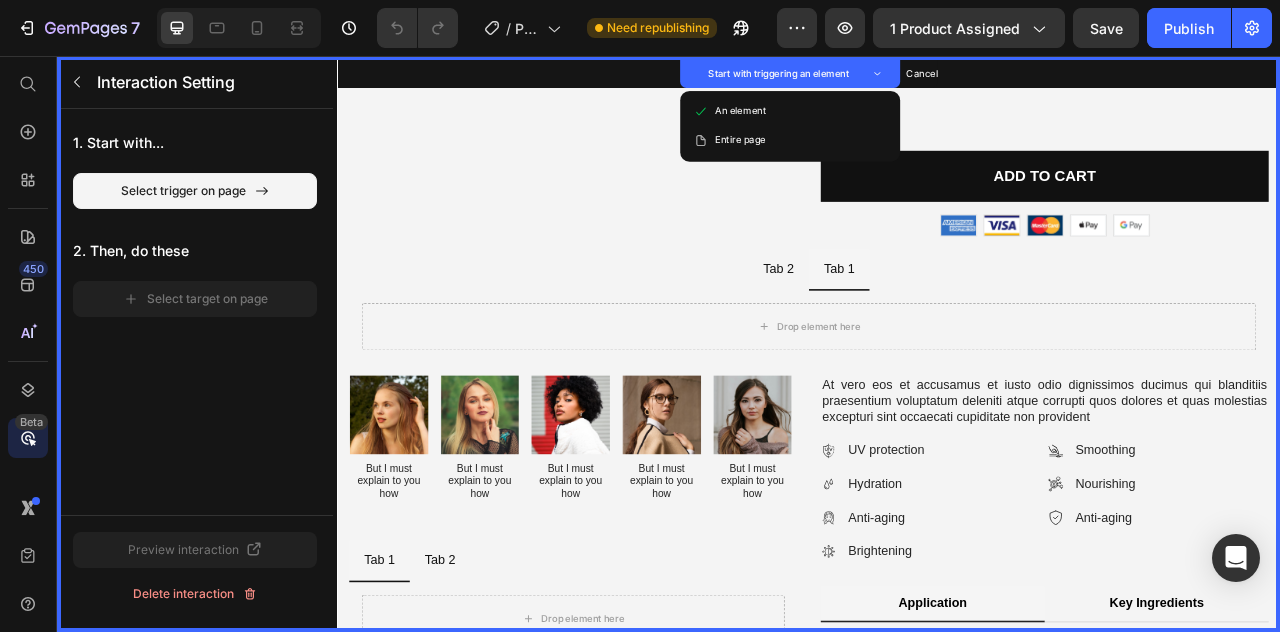 drag, startPoint x: 913, startPoint y: 104, endPoint x: 904, endPoint y: 120, distance: 18.35756 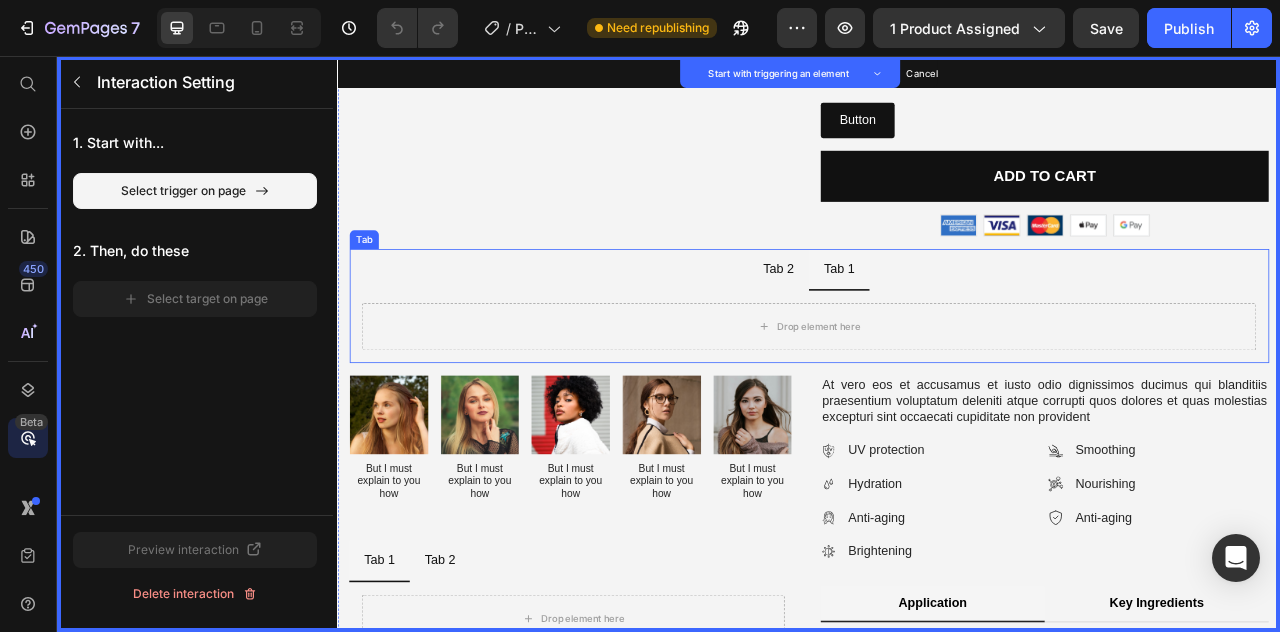 click on "Tab 2 Tab 1" at bounding box center (937, 327) 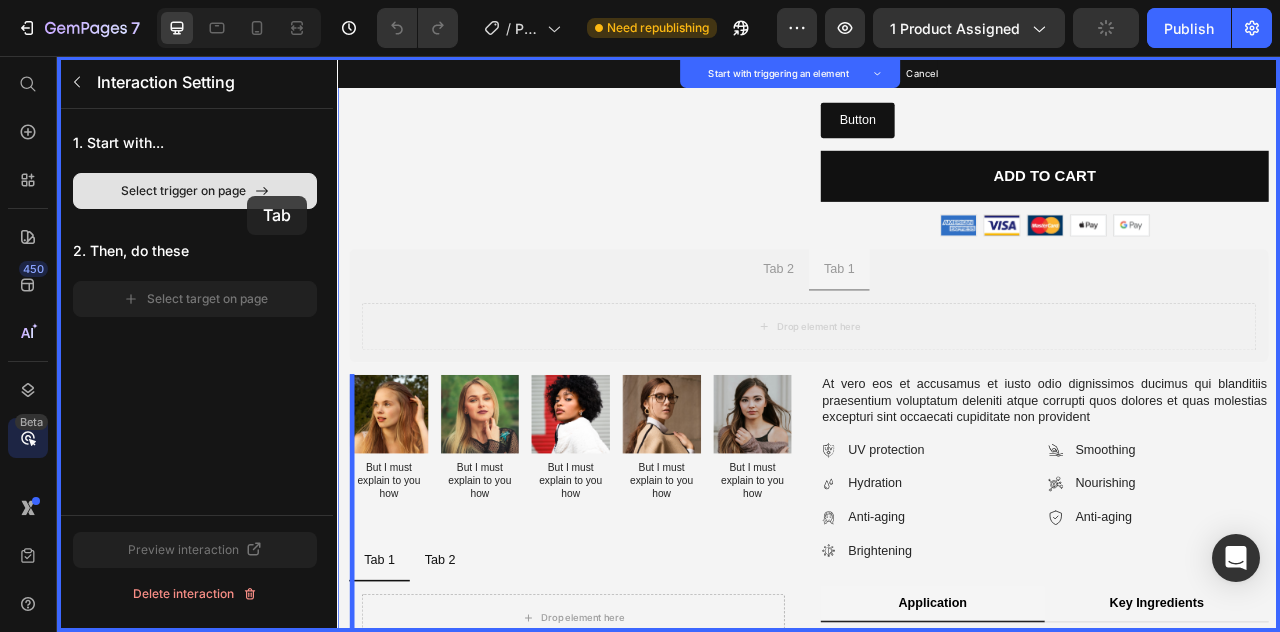 click on "Select trigger on page" at bounding box center (195, 191) 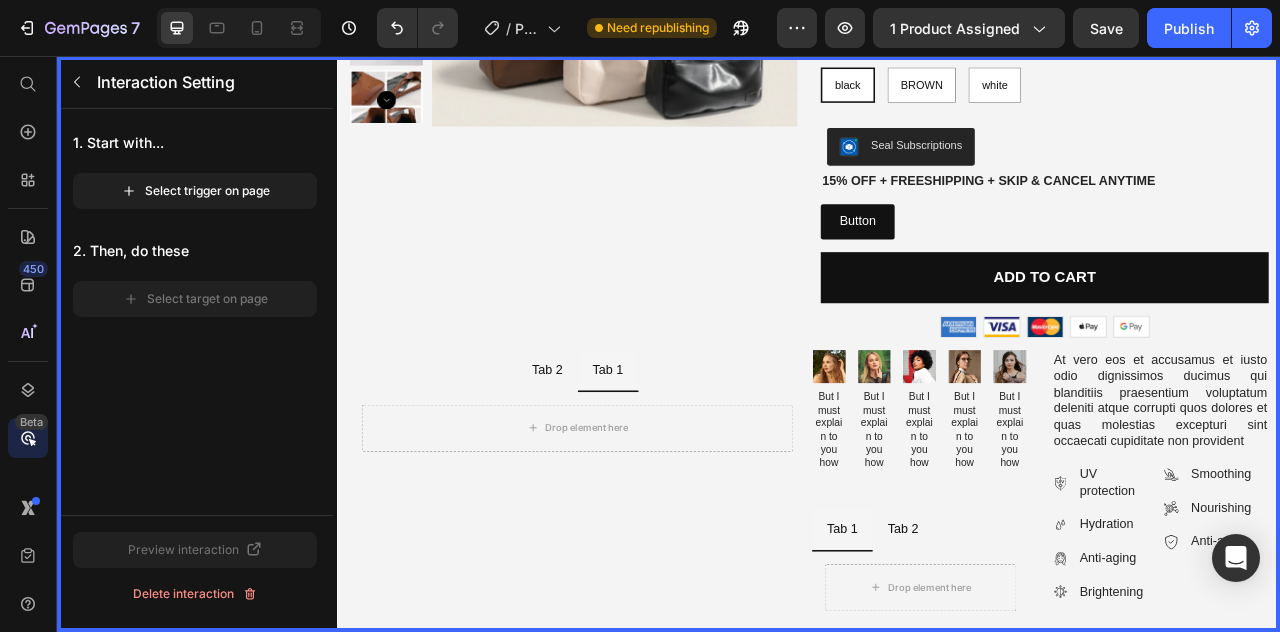 scroll, scrollTop: 1100, scrollLeft: 0, axis: vertical 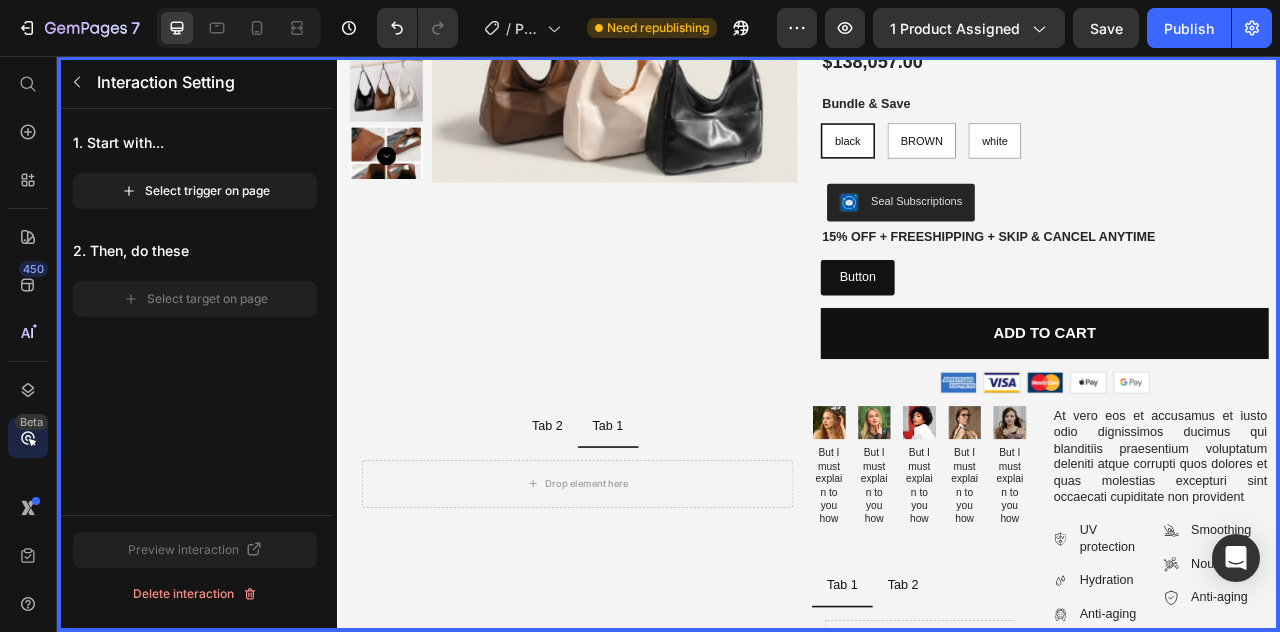 drag, startPoint x: 608, startPoint y: 464, endPoint x: 345, endPoint y: 327, distance: 296.54343 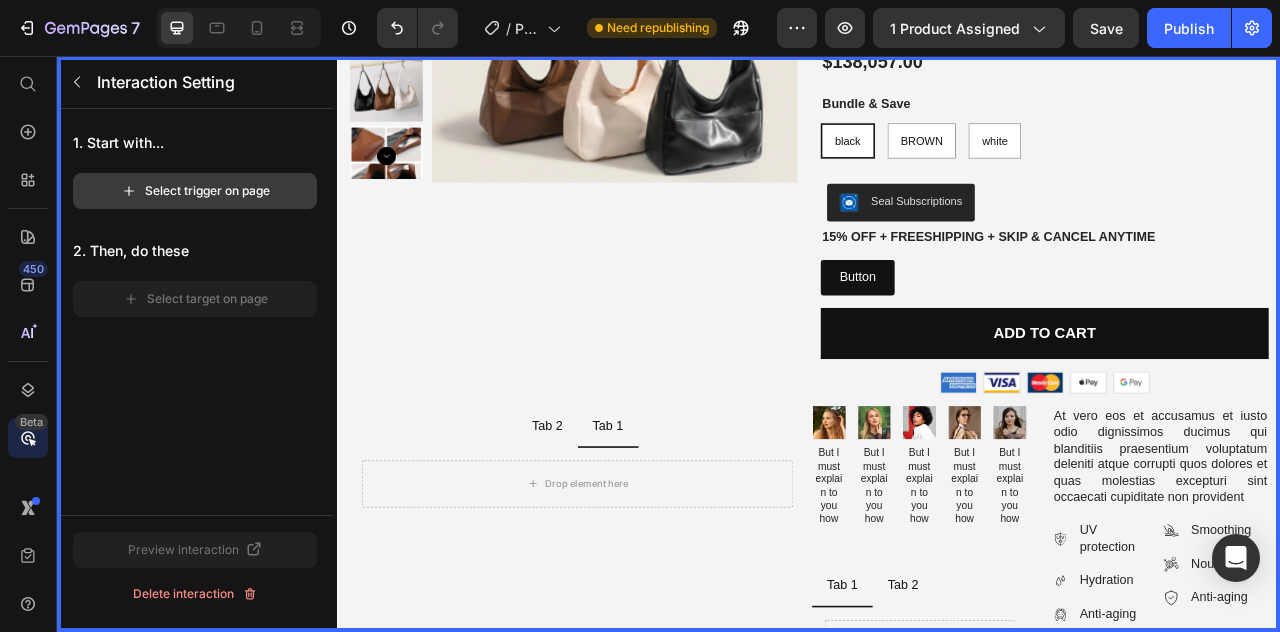 click on "Select trigger on page" at bounding box center [195, 191] 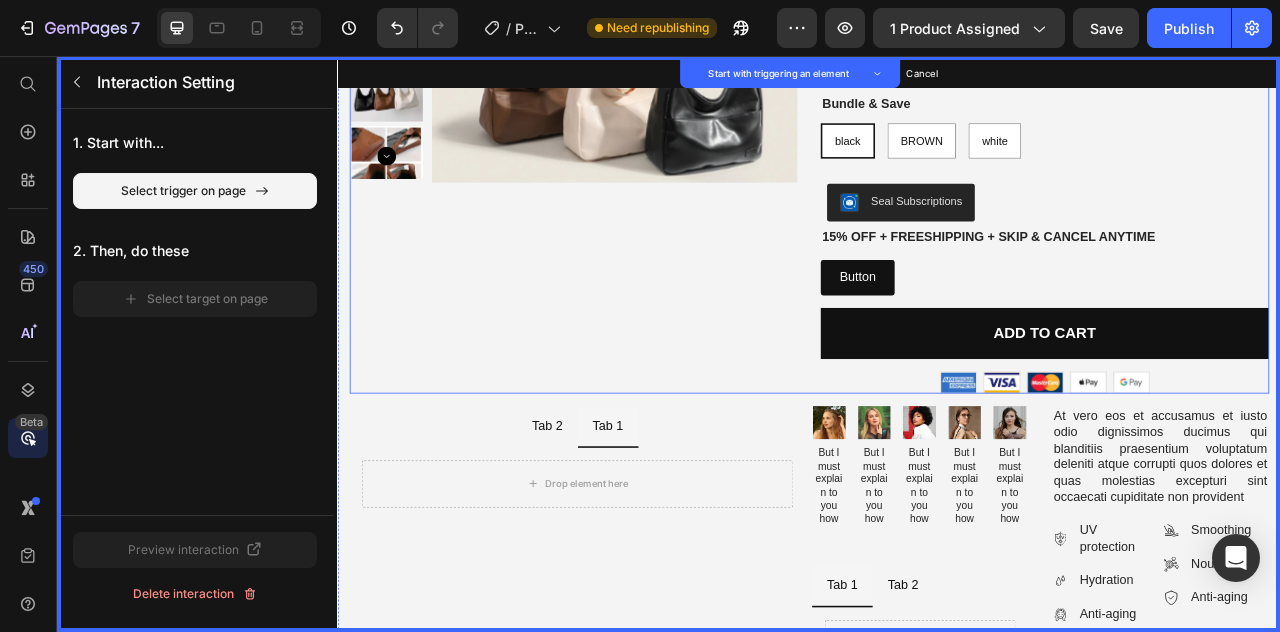 click on "Product Images Set as trigger" at bounding box center [637, 118] 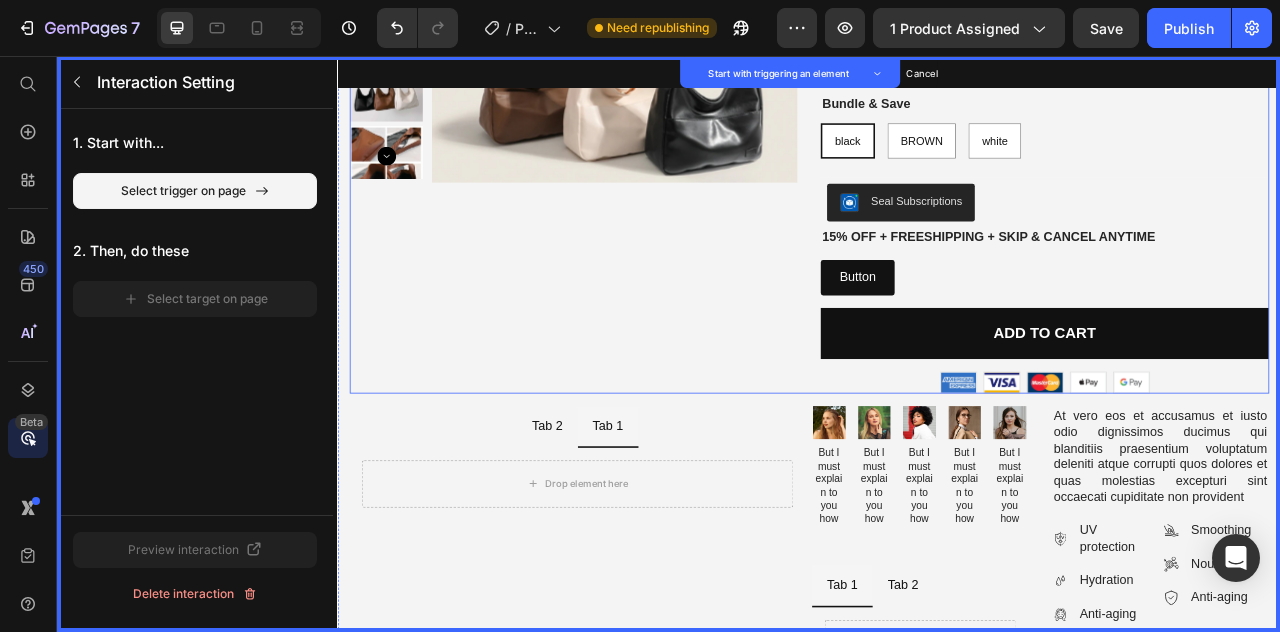 click on "Product Images Set as trigger" at bounding box center [637, 118] 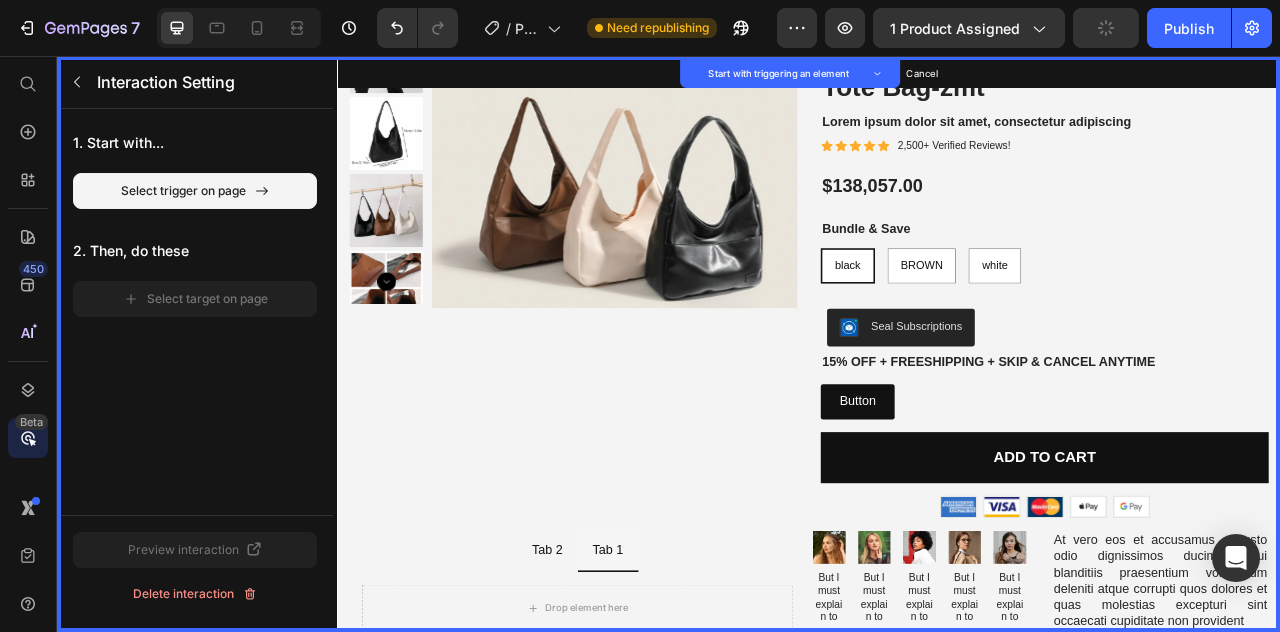 scroll, scrollTop: 900, scrollLeft: 0, axis: vertical 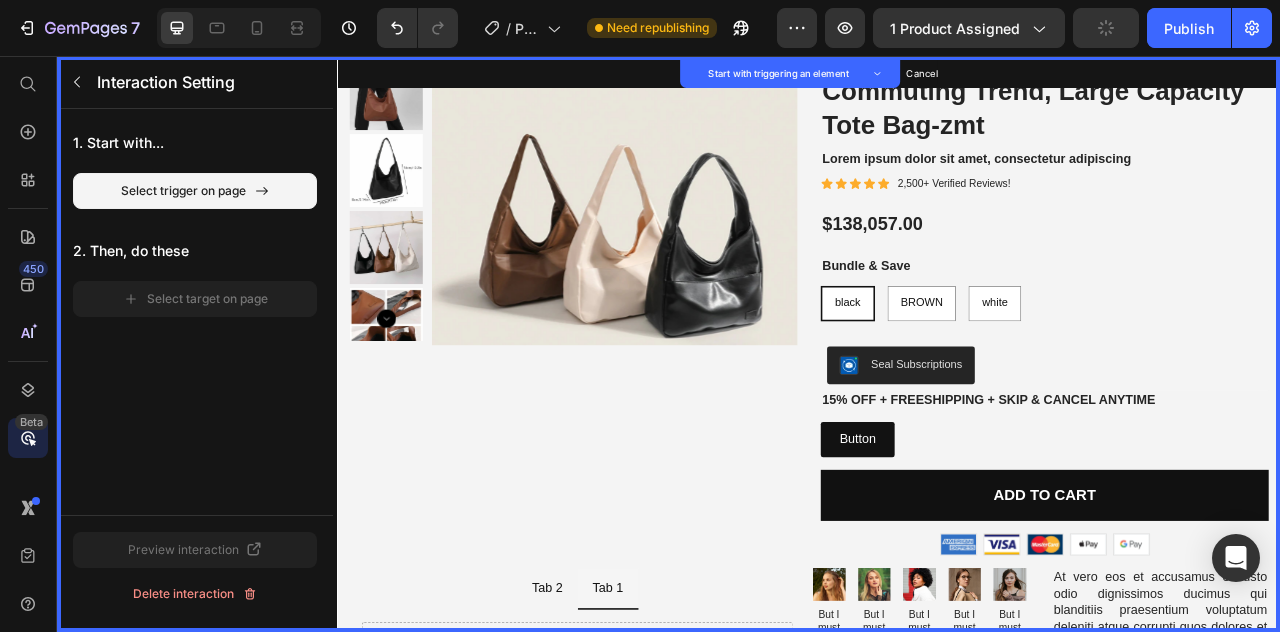 click at bounding box center (1026, 78) 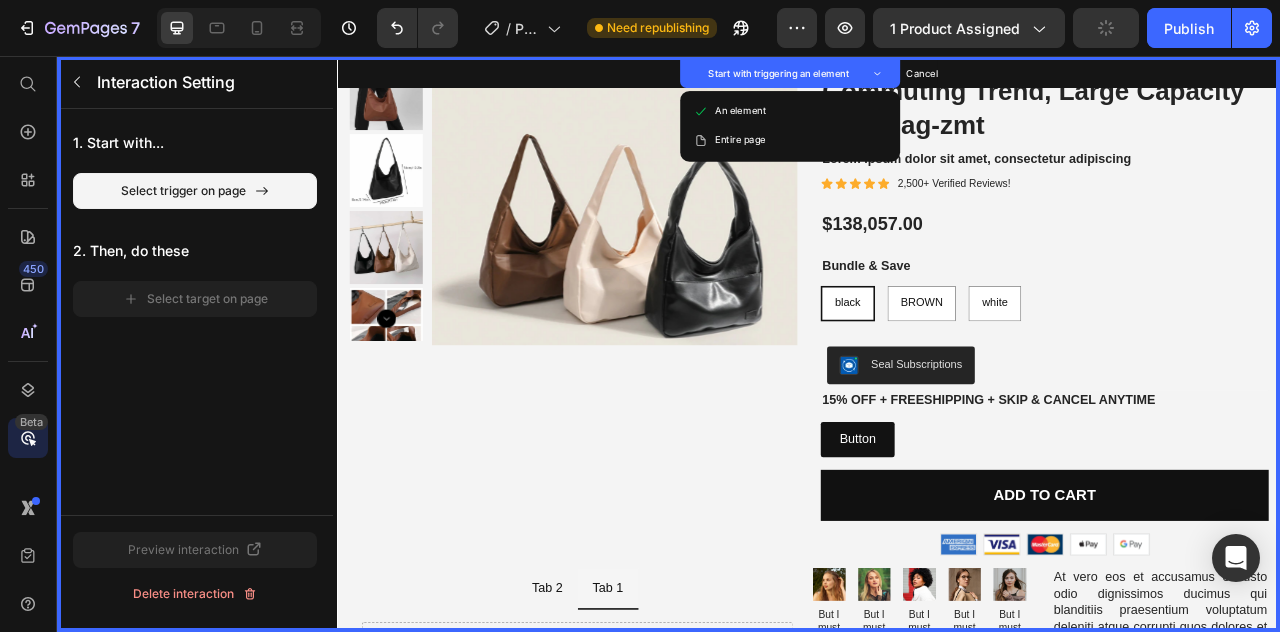 click at bounding box center [1026, 78] 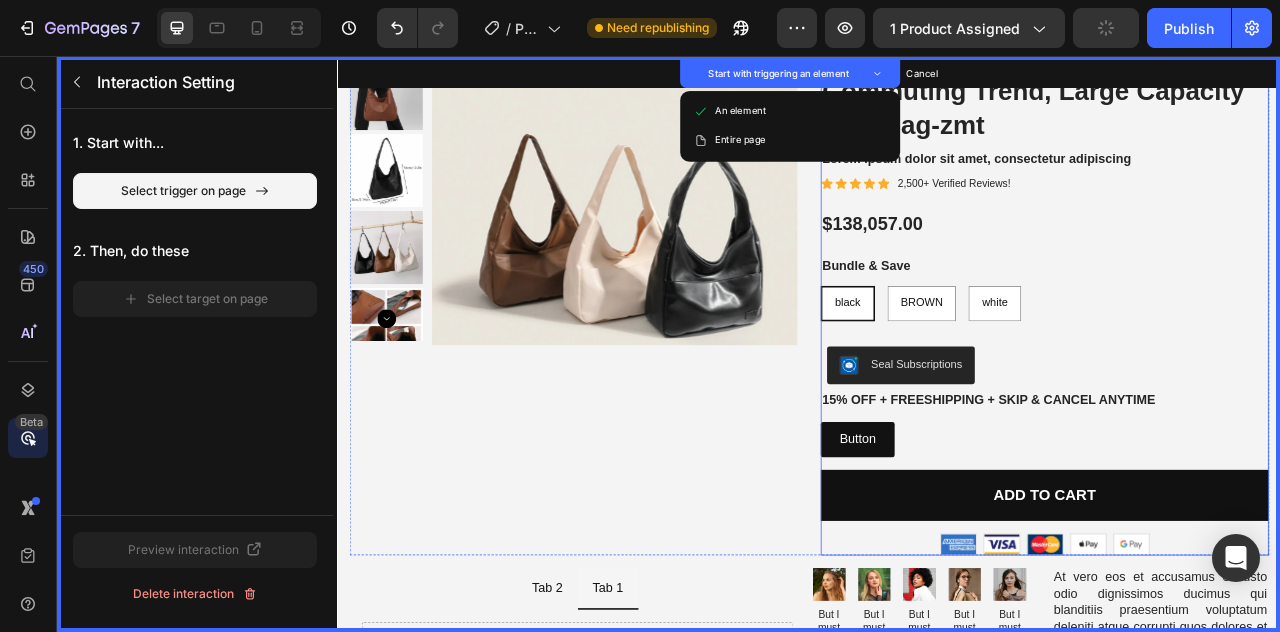 click on "Best Seller Text Block Set as trigger Fashionable and Minimalist Retro Shoulder Bag, Handbag, Casual Commuting Trend, Large Capacity Tote Bag-zmt Product Title Set as trigger Lorem ipsum dolor sit amet, consectetur adipiscing Text Block Set as trigger Icon Set as trigger Icon Set as trigger Icon Set as trigger Icon Set as trigger Icon Set as trigger Icon List Set as trigger 2,500+ Verified Reviews! Text Block Set as trigger Row Set as trigger $138,057.00 Product Price Set as trigger Bundle & Save Text Block Set as trigger black black black BROWN BROWN BROWN white white white Product Variants & Swatches Set as trigger Seal Subscriptions Seal Subscriptions Set as trigger 15% off + Freeshipping + Skip & Cancel Anytime Text Block Set as trigger Button Button Set as trigger Add to cart Add to Cart Set as trigger Image Set as trigger Image Set as trigger Image Set as trigger Image Set as trigger Image Set as trigger Row Set as trigger" at bounding box center (1237, 325) 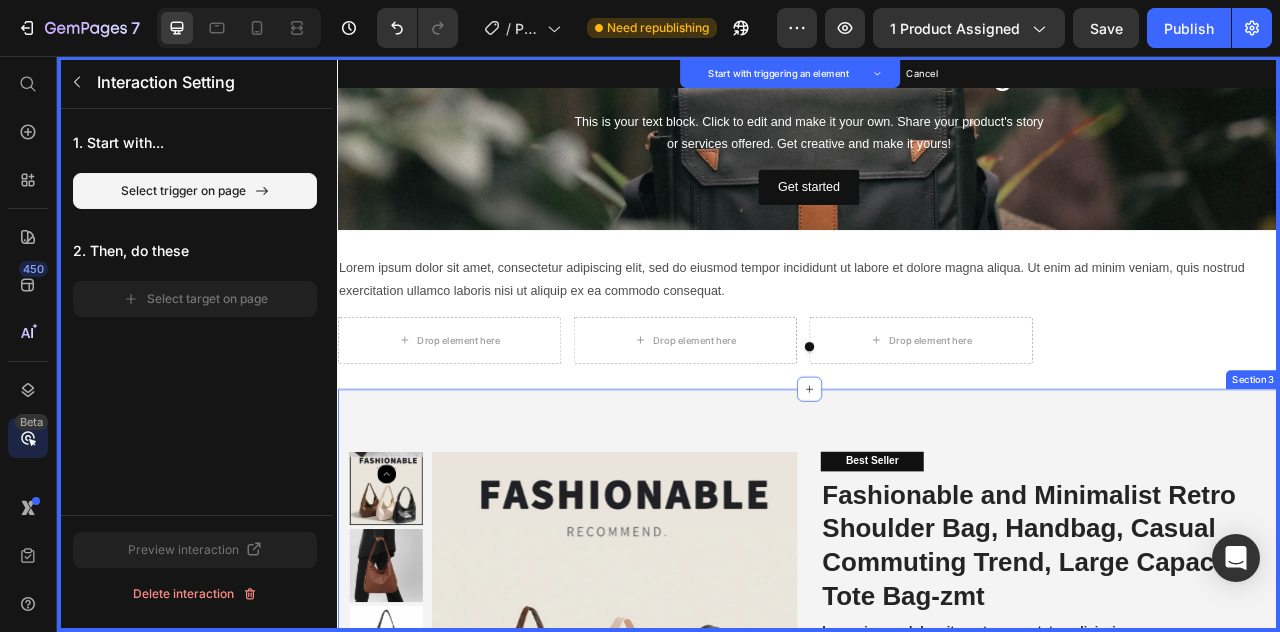 scroll, scrollTop: 0, scrollLeft: 0, axis: both 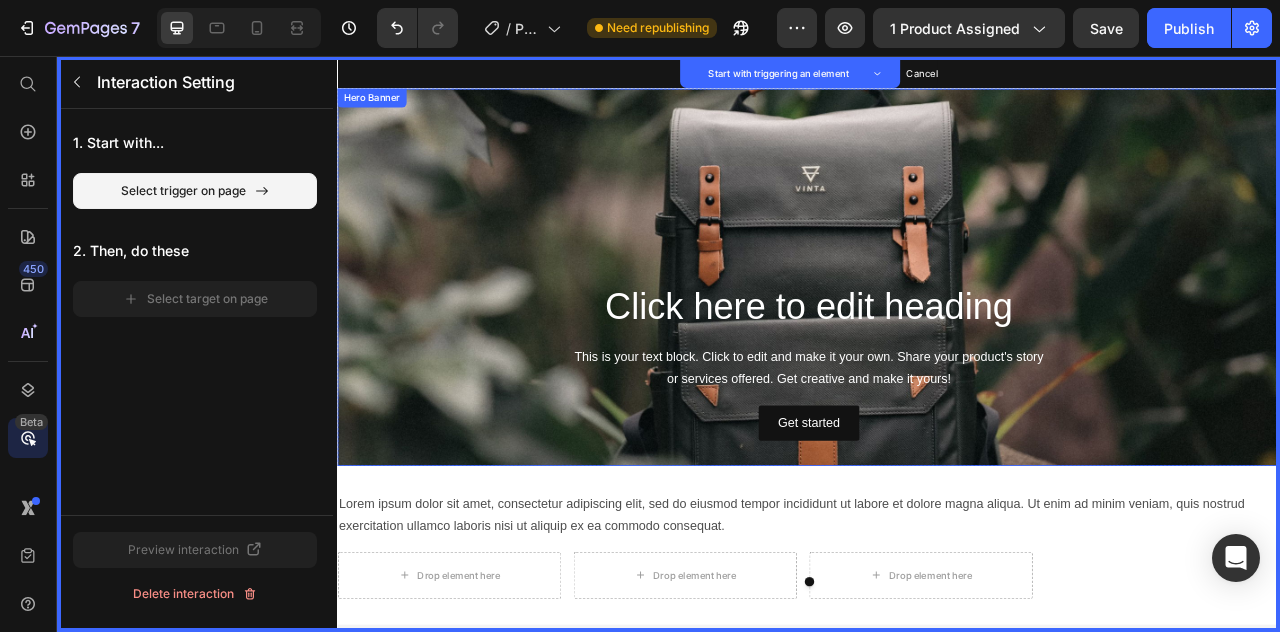 click at bounding box center (937, 337) 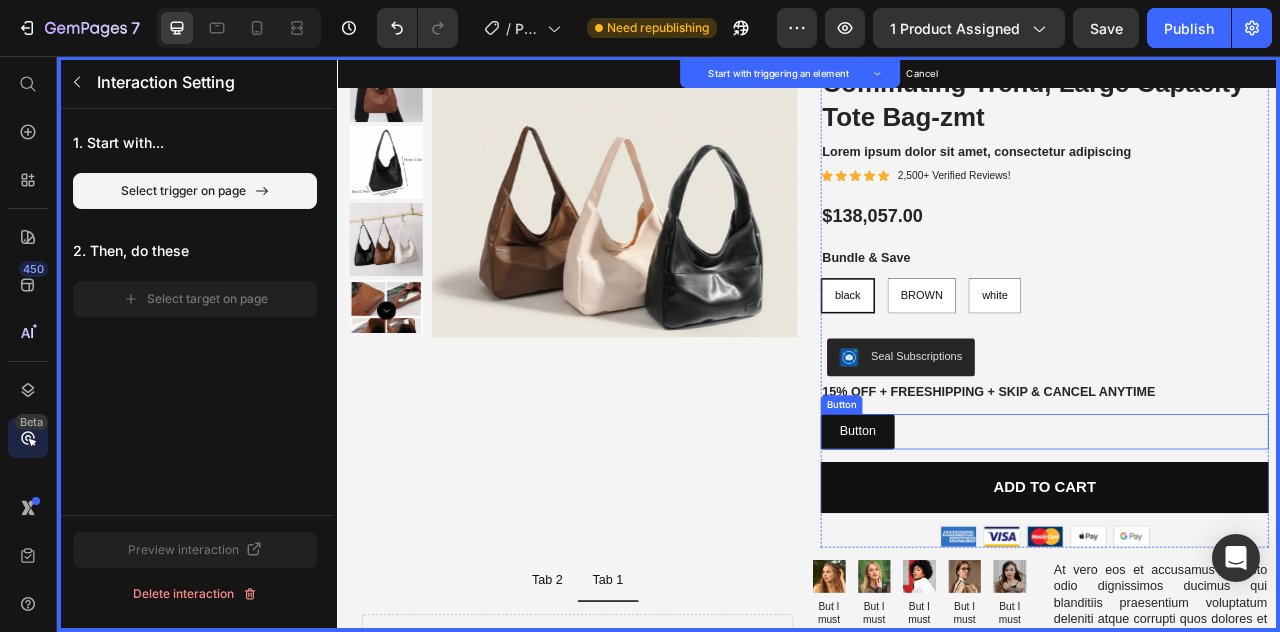 scroll, scrollTop: 1000, scrollLeft: 0, axis: vertical 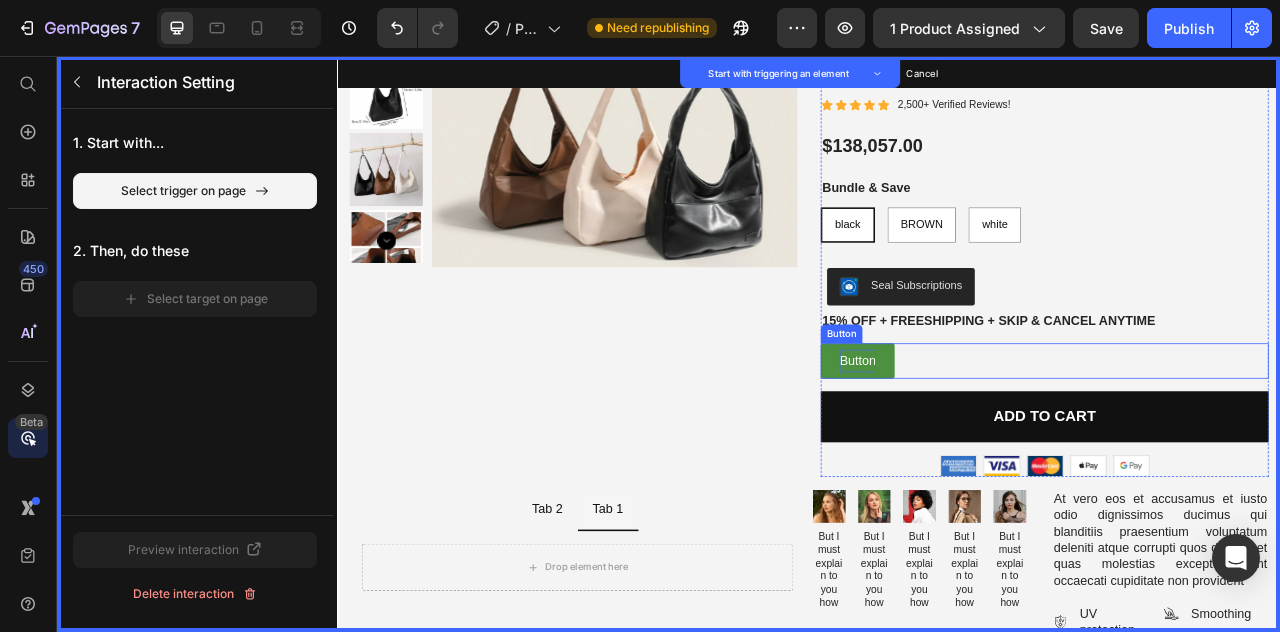 click on "Button" at bounding box center (999, 443) 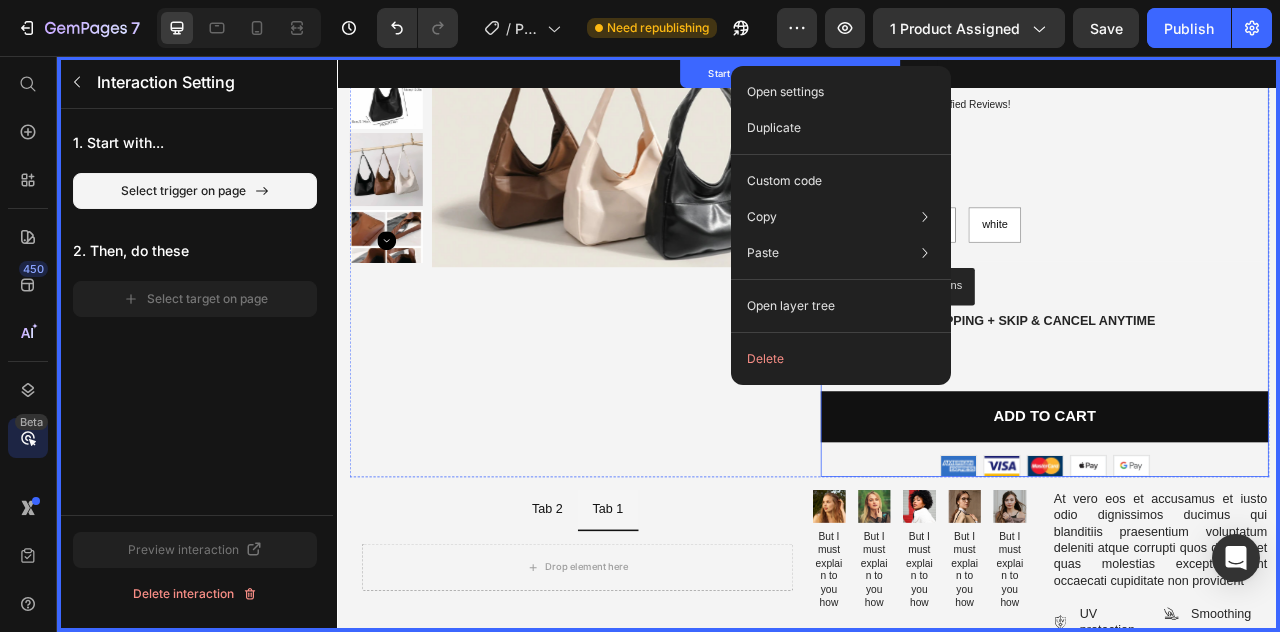 click on "Best Seller Text Block Set as trigger Fashionable and Minimalist Retro Shoulder Bag, Handbag, Casual Commuting Trend, Large Capacity Tote Bag-zmt Product Title Set as trigger Lorem ipsum dolor sit amet, consectetur adipiscing Text Block Set as trigger Icon Set as trigger Icon Set as trigger Icon Set as trigger Icon Set as trigger Icon Set as trigger Icon List Set as trigger 2,500+ Verified Reviews! Text Block Set as trigger Row Set as trigger $138,057.00 Product Price Set as trigger Bundle & Save Text Block Set as trigger black black black BROWN BROWN BROWN white white white Product Variants & Swatches Set as trigger Seal Subscriptions Seal Subscriptions Set as trigger 15% off + Freeshipping + Skip & Cancel Anytime Text Block Set as trigger Button Button Set as trigger Add to cart Add to Cart Set as trigger Image Set as trigger Image Set as trigger Image Set as trigger Image Set as trigger Image Set as trigger Row Set as trigger" at bounding box center (1237, 225) 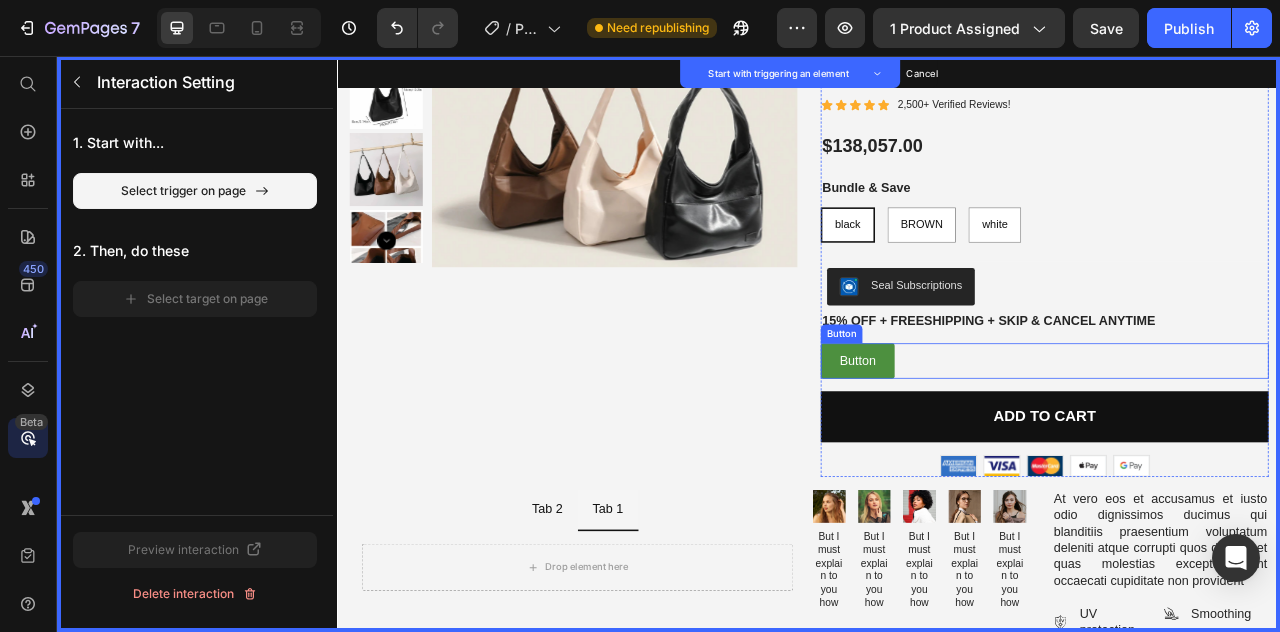 click on "Button" at bounding box center (999, 443) 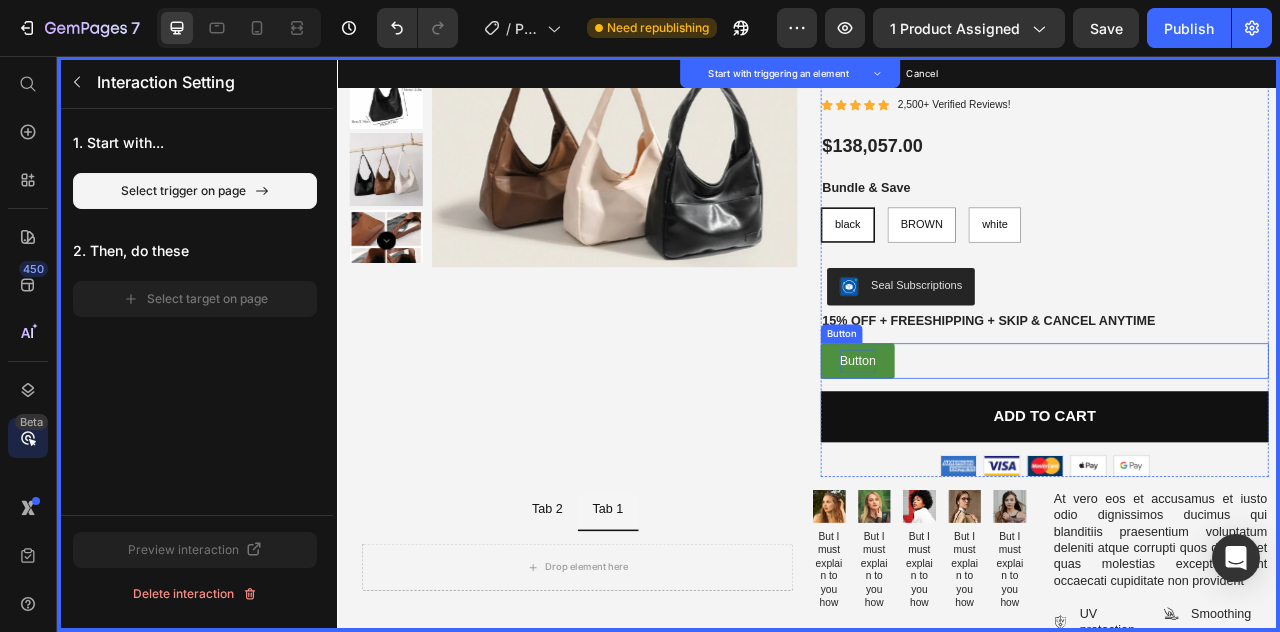 click on "Button" at bounding box center [999, 443] 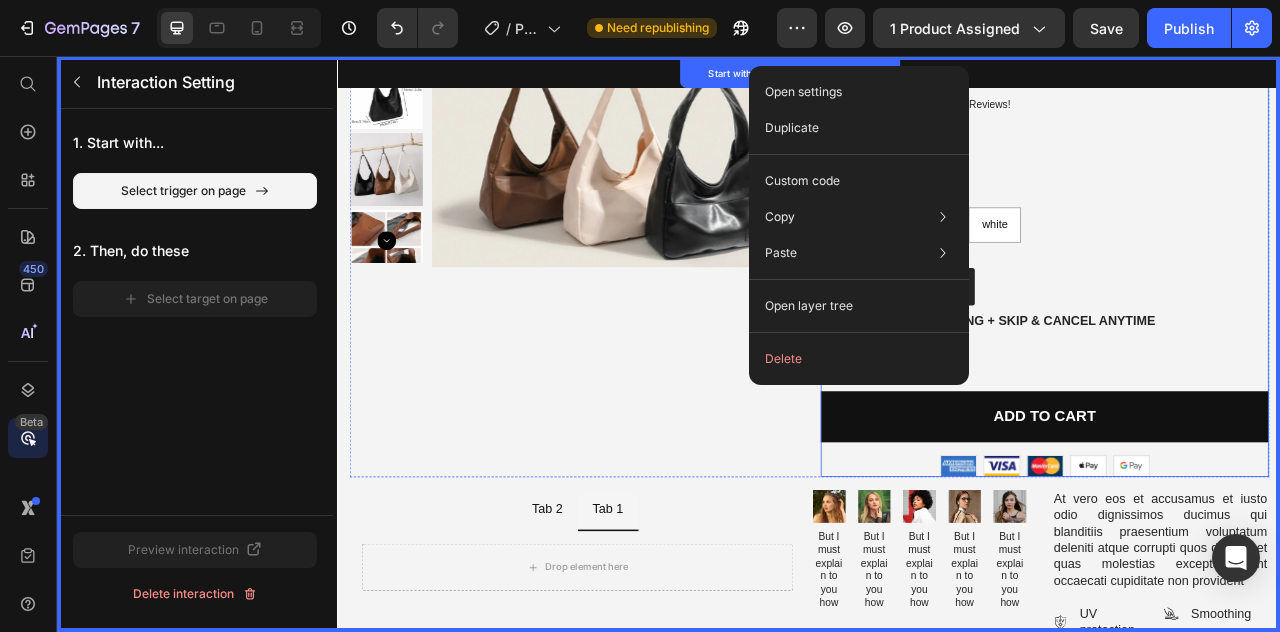 drag, startPoint x: 1238, startPoint y: 400, endPoint x: 1299, endPoint y: 407, distance: 61.400326 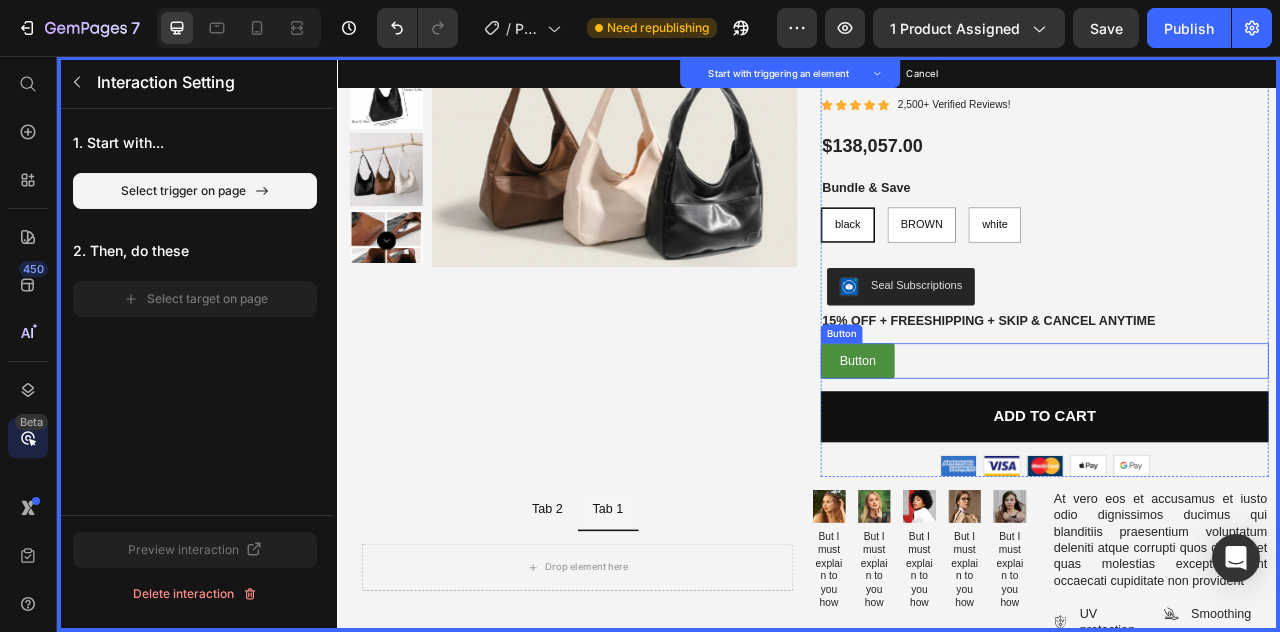 click on "Button" at bounding box center (999, 443) 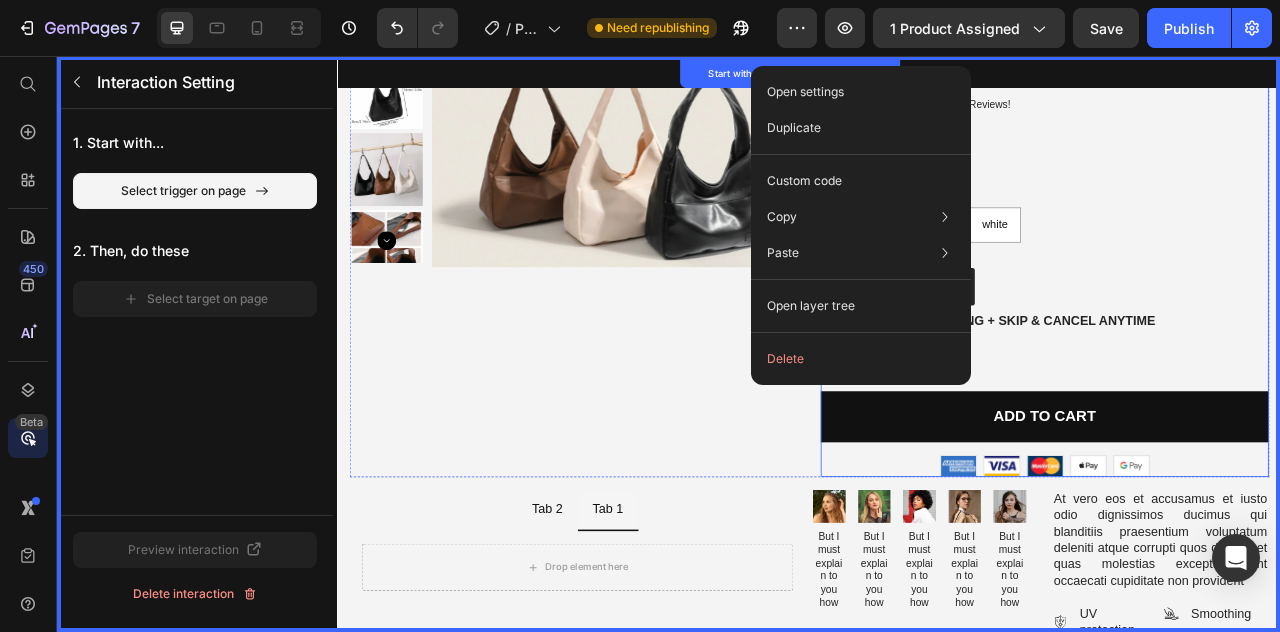 click on "Best Seller Text Block Set as trigger Fashionable and Minimalist Retro Shoulder Bag, Handbag, Casual Commuting Trend, Large Capacity Tote Bag-zmt Product Title Set as trigger Lorem ipsum dolor sit amet, consectetur adipiscing Text Block Set as trigger Icon Set as trigger Icon Set as trigger Icon Set as trigger Icon Set as trigger Icon Set as trigger Icon List Set as trigger 2,500+ Verified Reviews! Text Block Set as trigger Row Set as trigger $138,057.00 Product Price Set as trigger Bundle & Save Text Block Set as trigger black black black BROWN BROWN BROWN white white white Product Variants & Swatches Set as trigger Seal Subscriptions Seal Subscriptions Set as trigger 15% off + Freeshipping + Skip & Cancel Anytime Text Block Set as trigger Button Button Set as trigger Add to cart Add to Cart Set as trigger Image Set as trigger Image Set as trigger Image Set as trigger Image Set as trigger Image Set as trigger Row Set as trigger" at bounding box center (1237, 225) 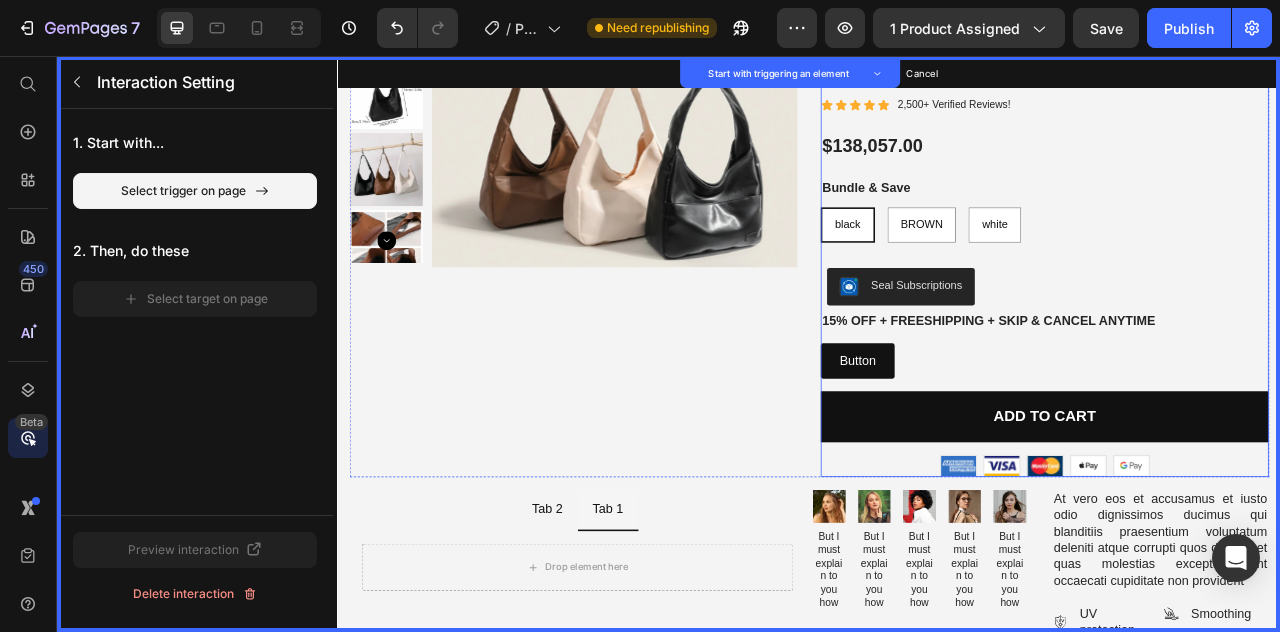 click on "Button Button Set as trigger" at bounding box center [1237, 443] 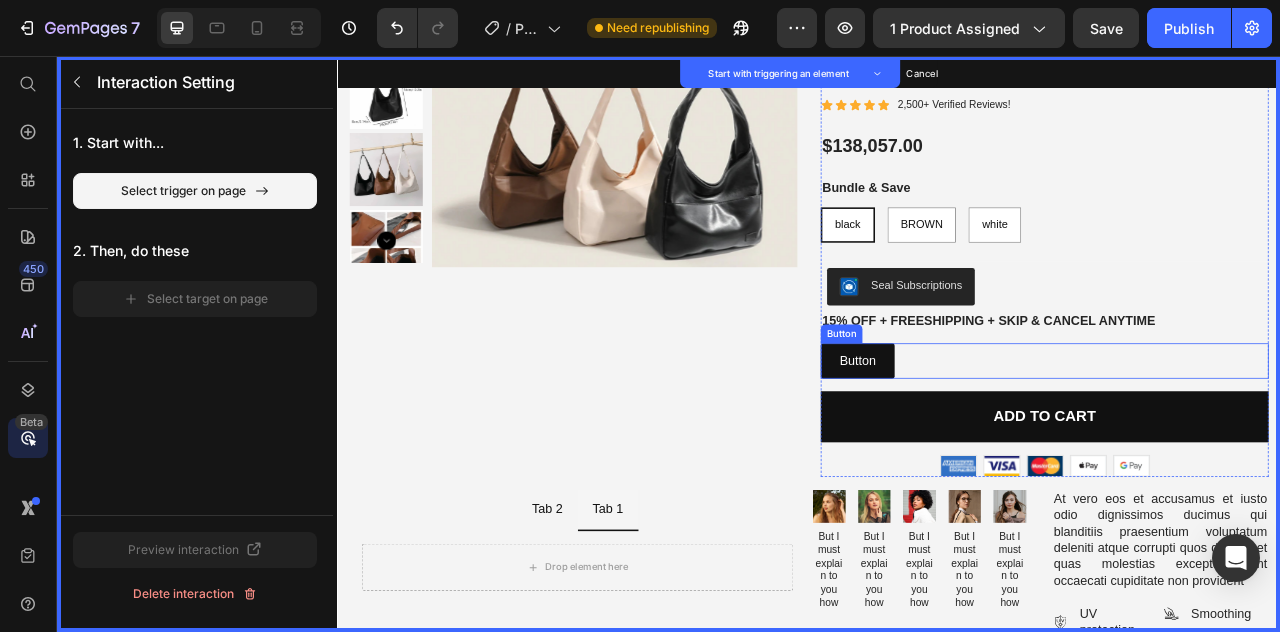click on "Button Button Set as trigger" at bounding box center (1237, 443) 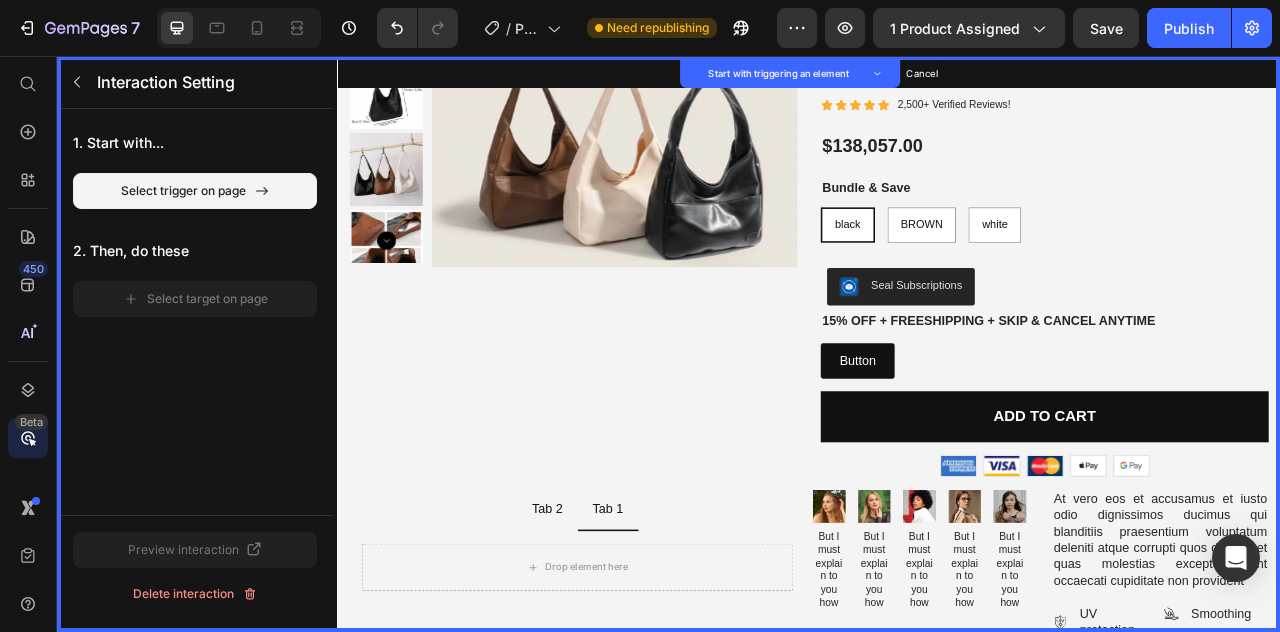 click on "Start with triggering  an element" at bounding box center (898, 78) 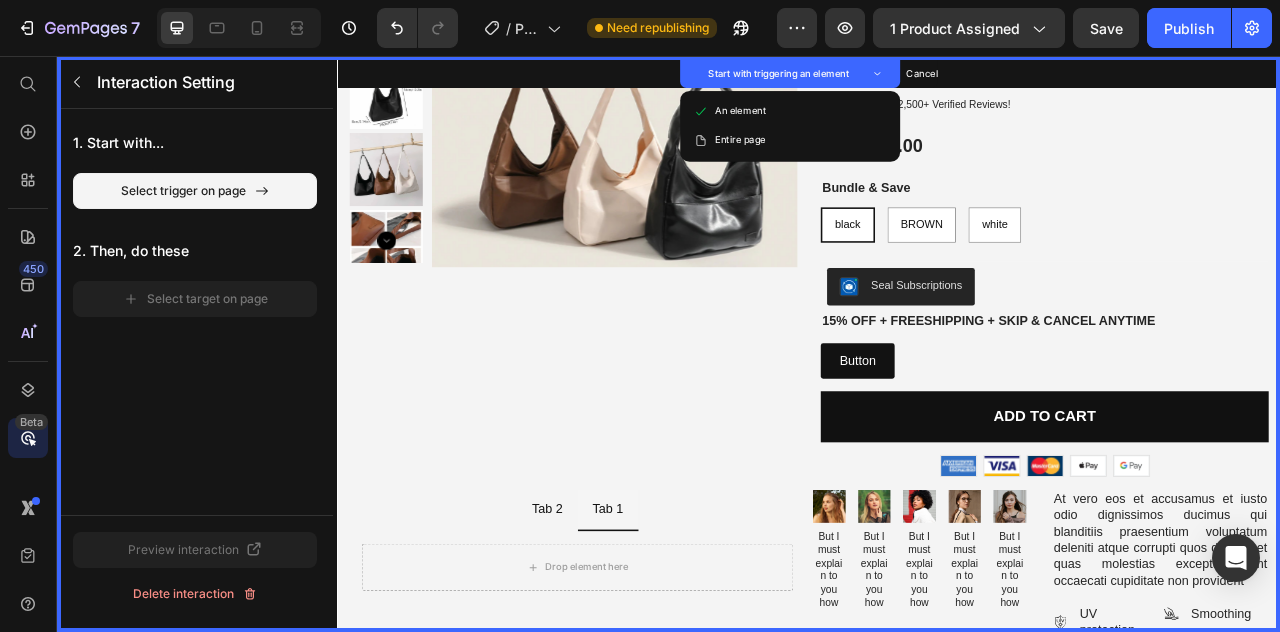 click on "An element" at bounding box center (913, 126) 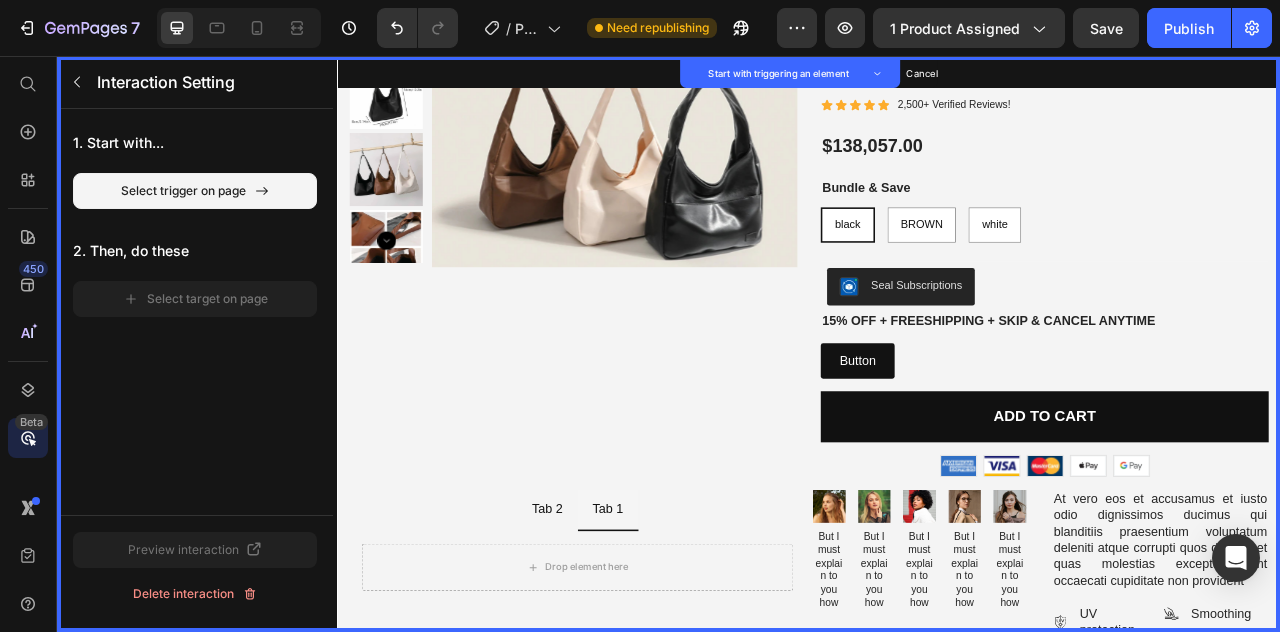 click on "Start with triggering  an element" at bounding box center (913, 78) 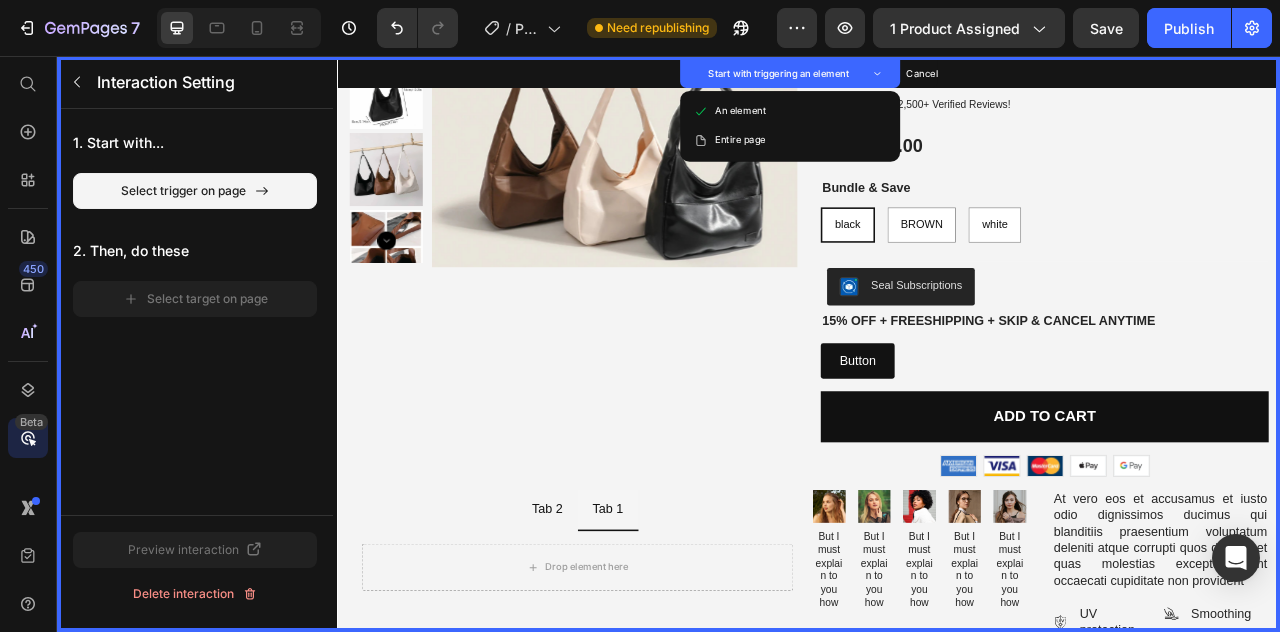 click on "An element" at bounding box center [913, 126] 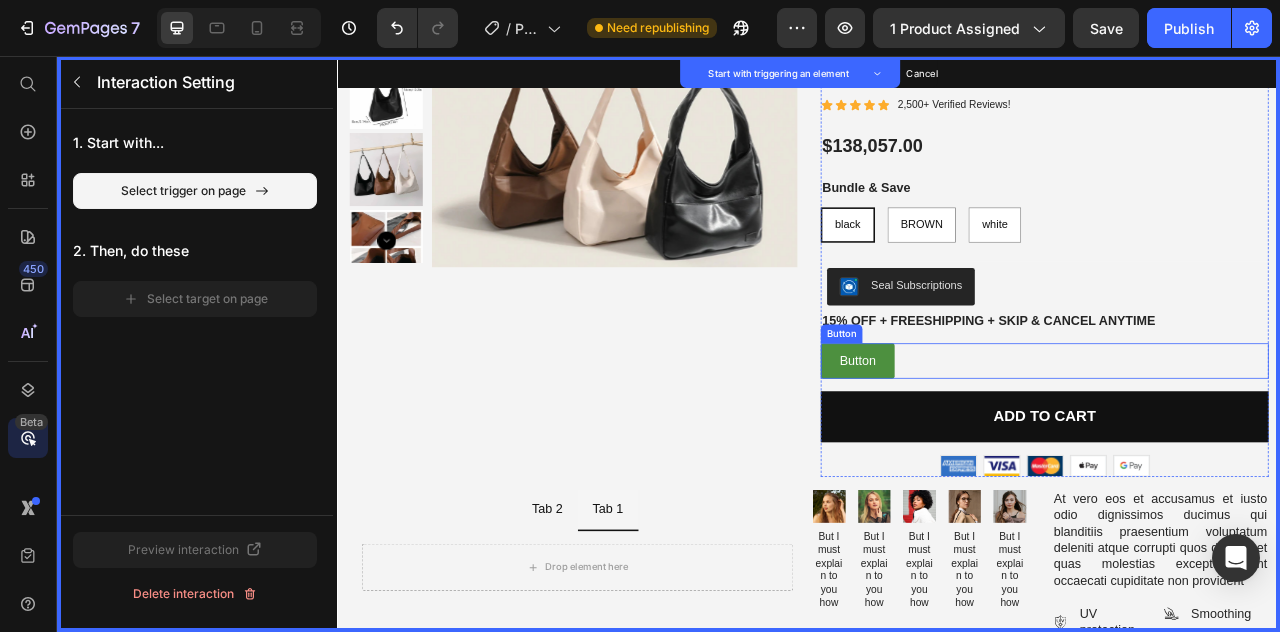click on "Button" at bounding box center (999, 443) 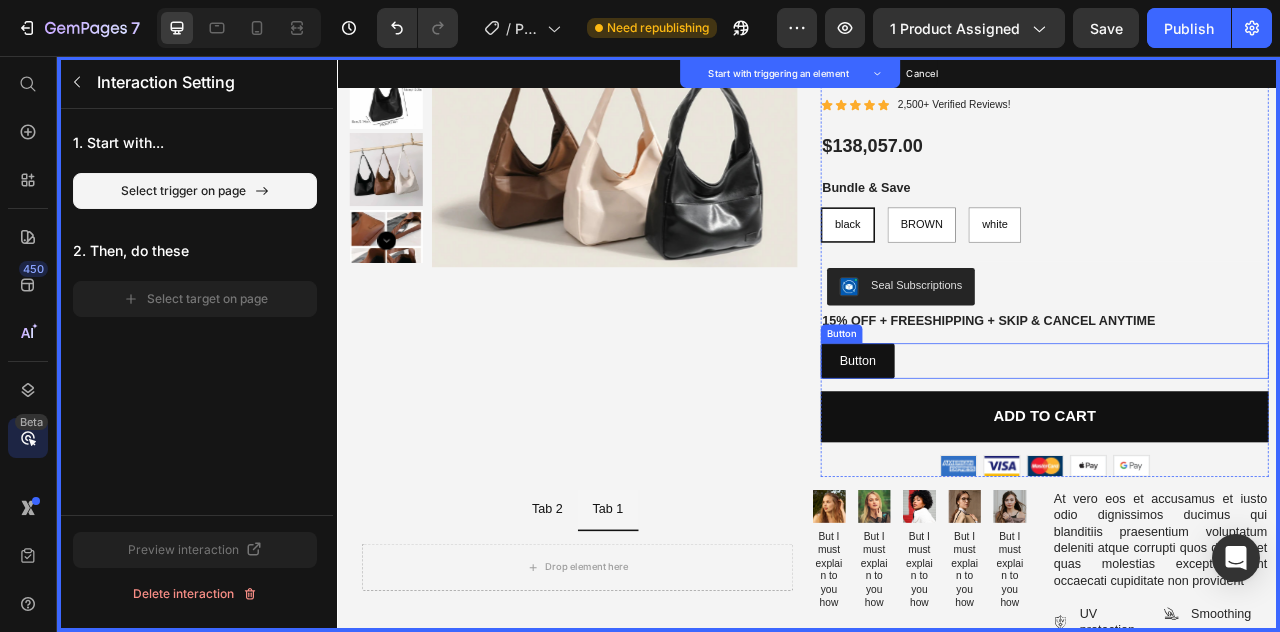click on "Button Button Set as trigger" at bounding box center (1237, 443) 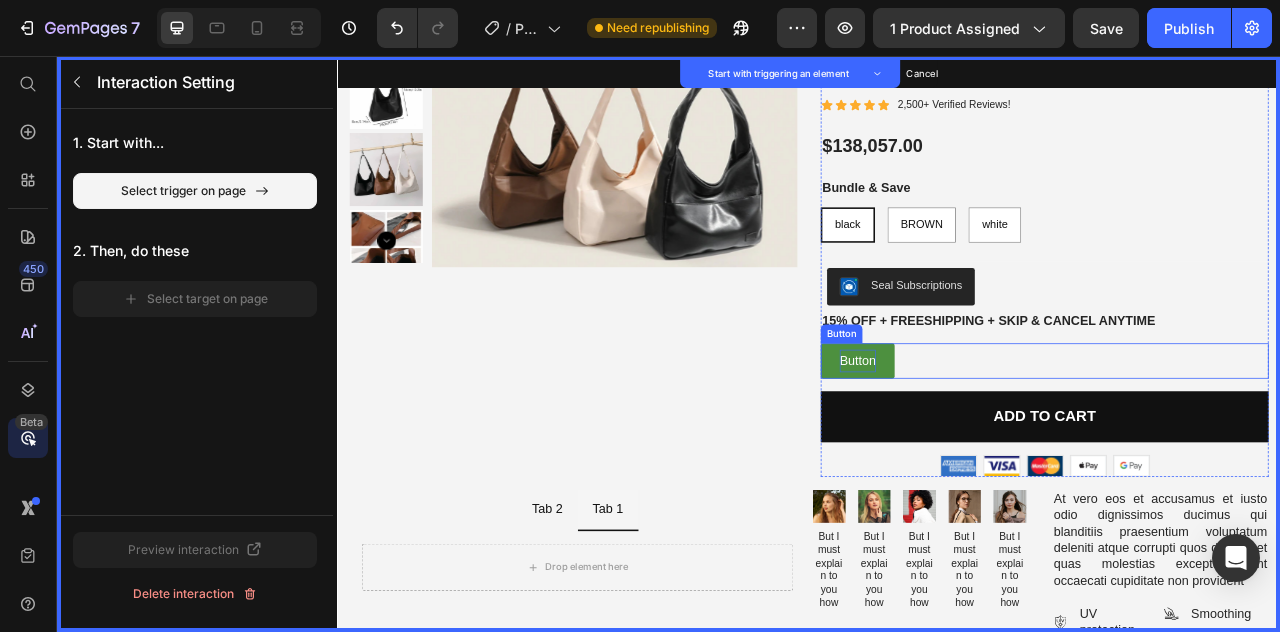 drag, startPoint x: 1072, startPoint y: 425, endPoint x: 1000, endPoint y: 446, distance: 75 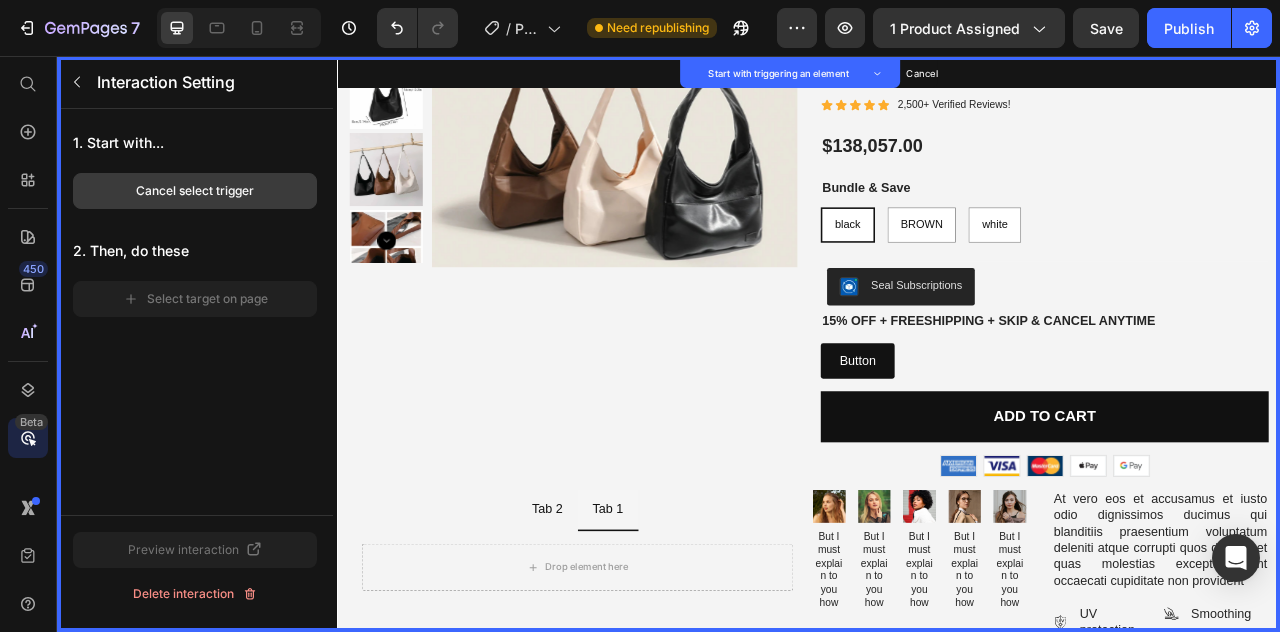 click on "Cancel select trigger" at bounding box center (195, 191) 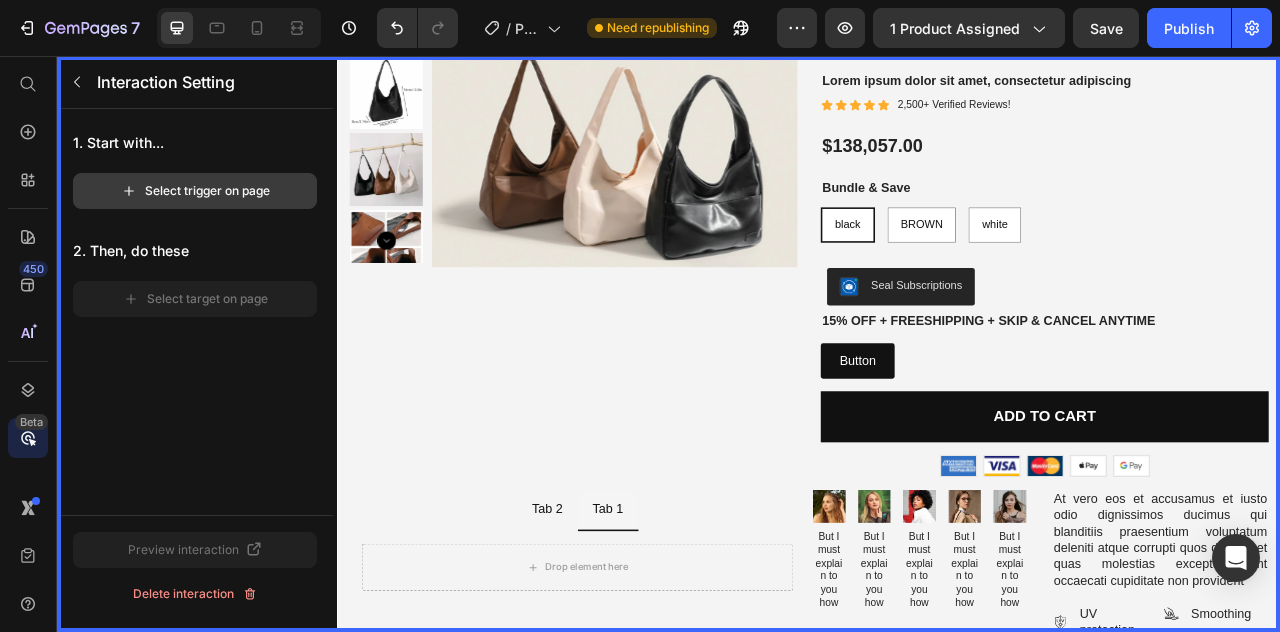 click on "Select trigger on page" 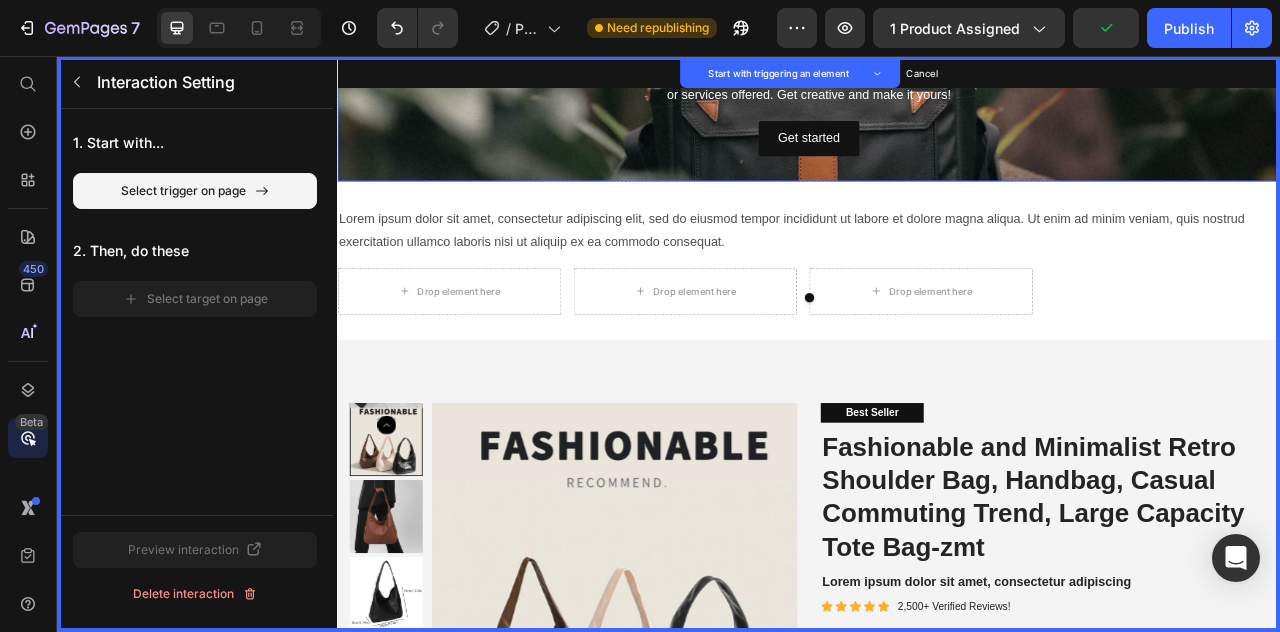 scroll, scrollTop: 0, scrollLeft: 0, axis: both 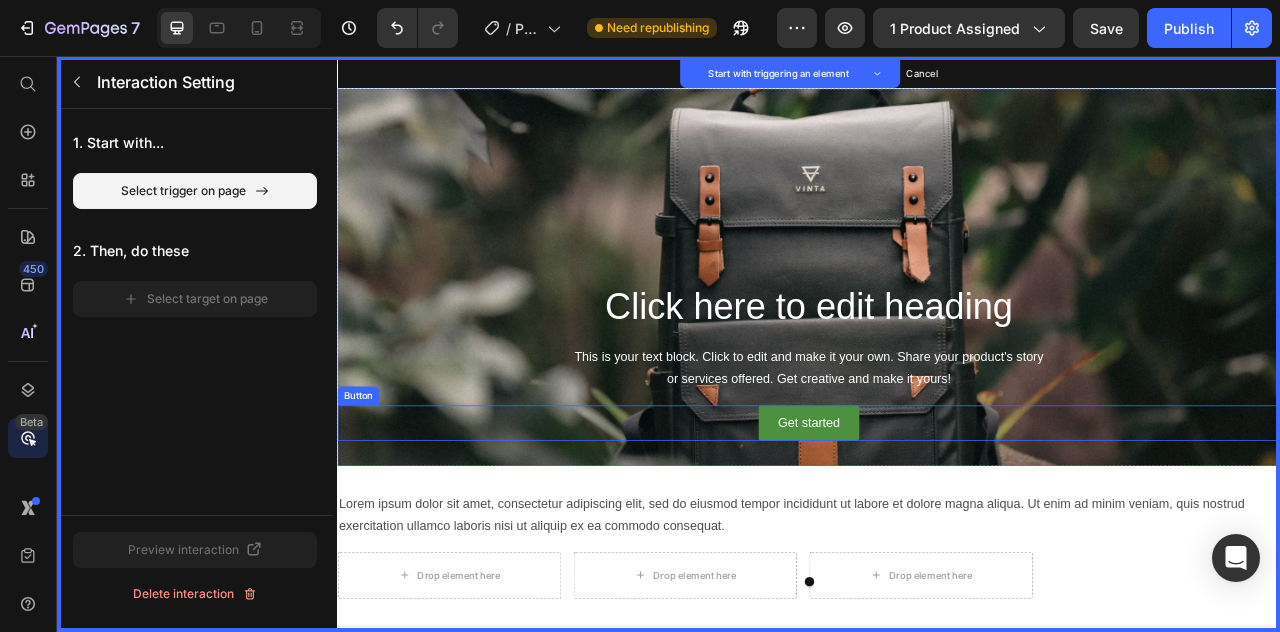 click on "Get started" at bounding box center [936, 522] 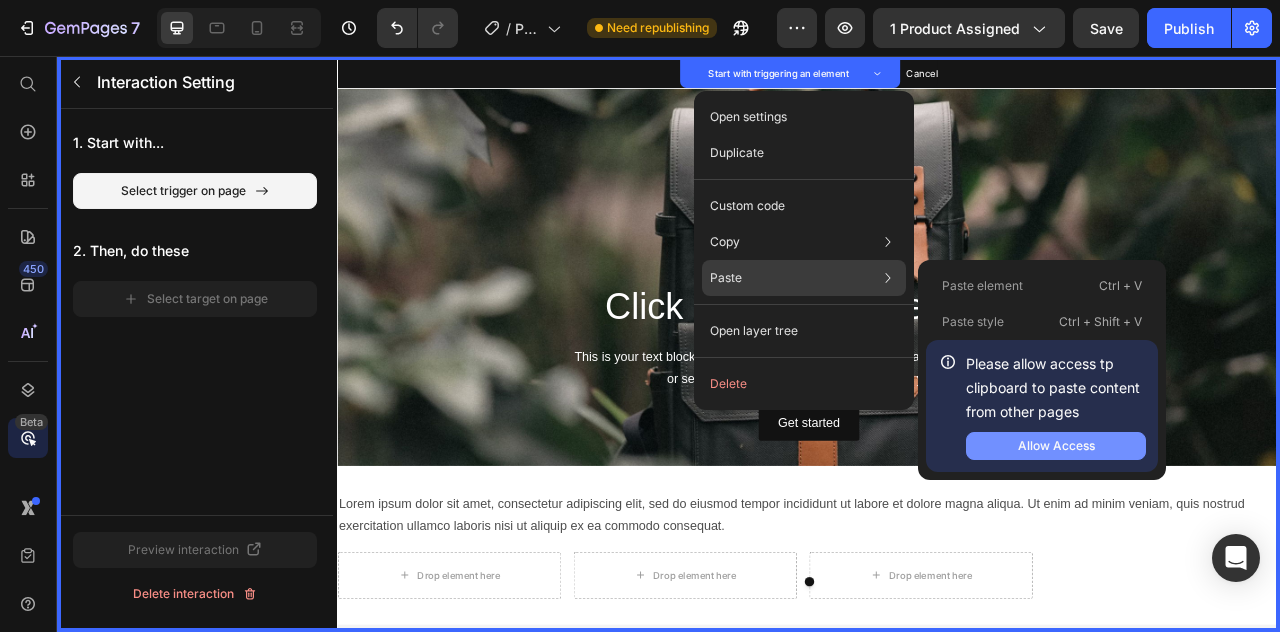 click on "Allow Access" at bounding box center (1056, 446) 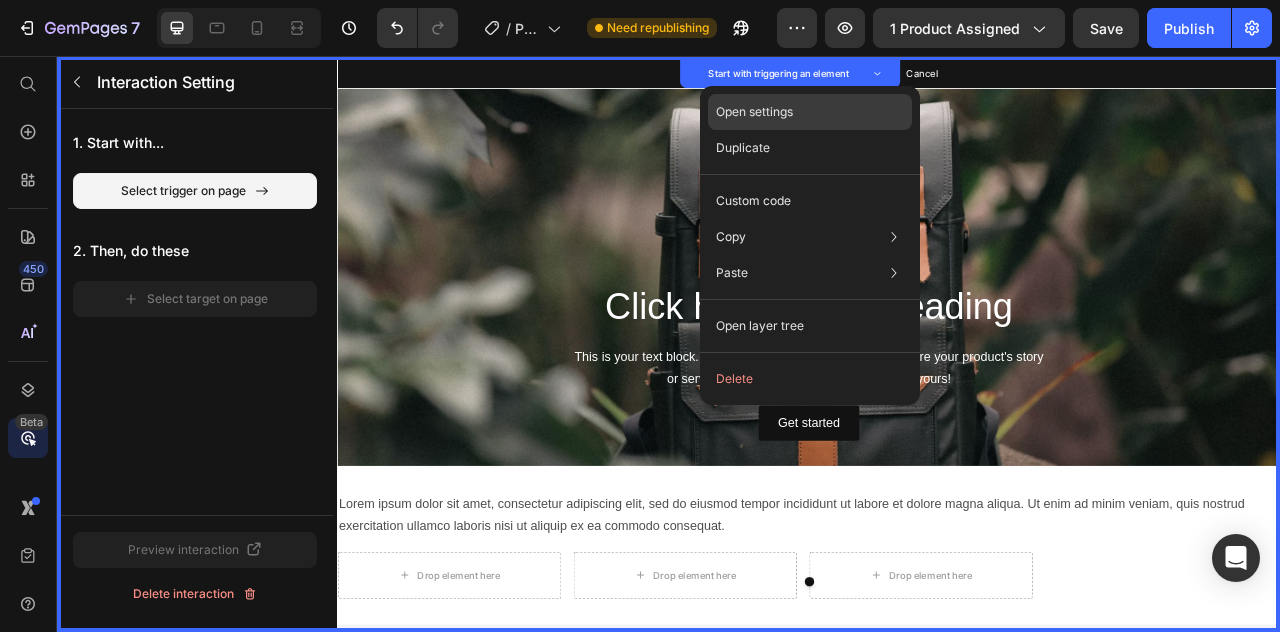 click on "Open settings" 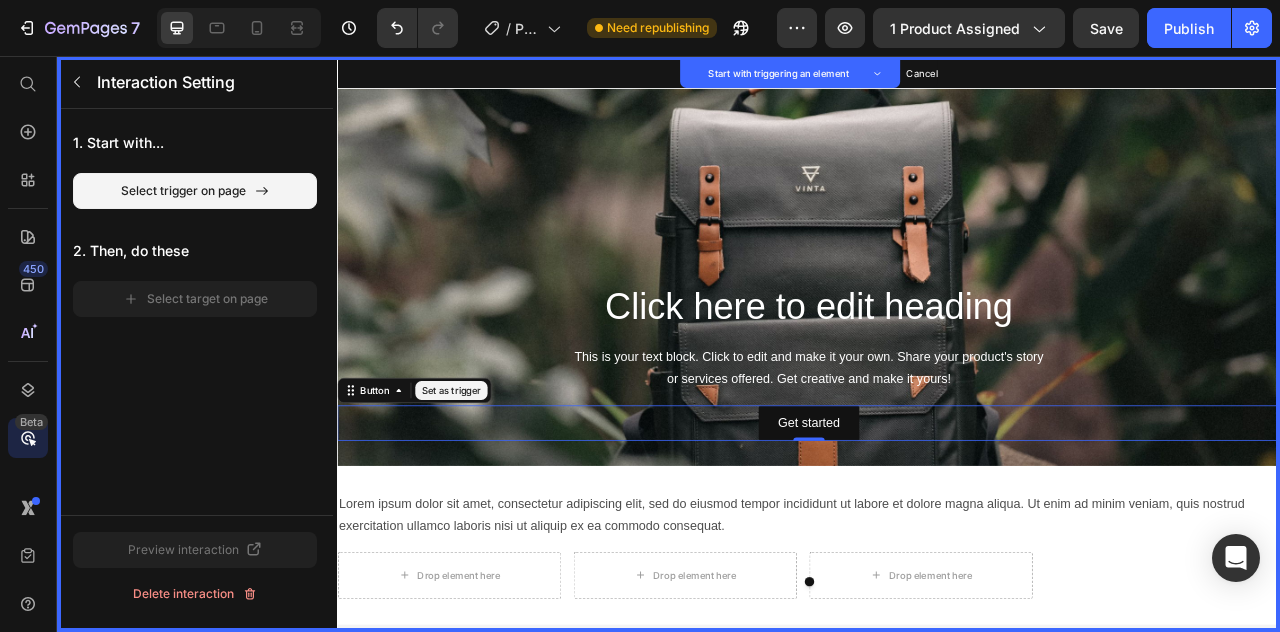 click on "Set as trigger" at bounding box center (482, 481) 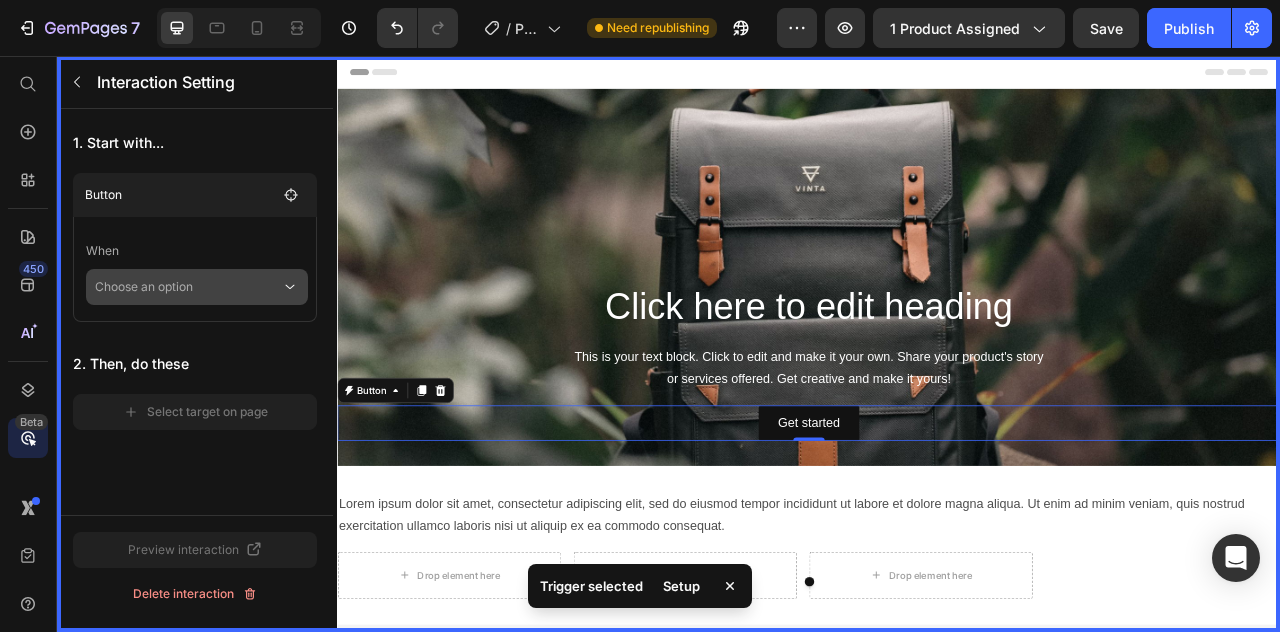 click on "Choose an option" at bounding box center (188, 287) 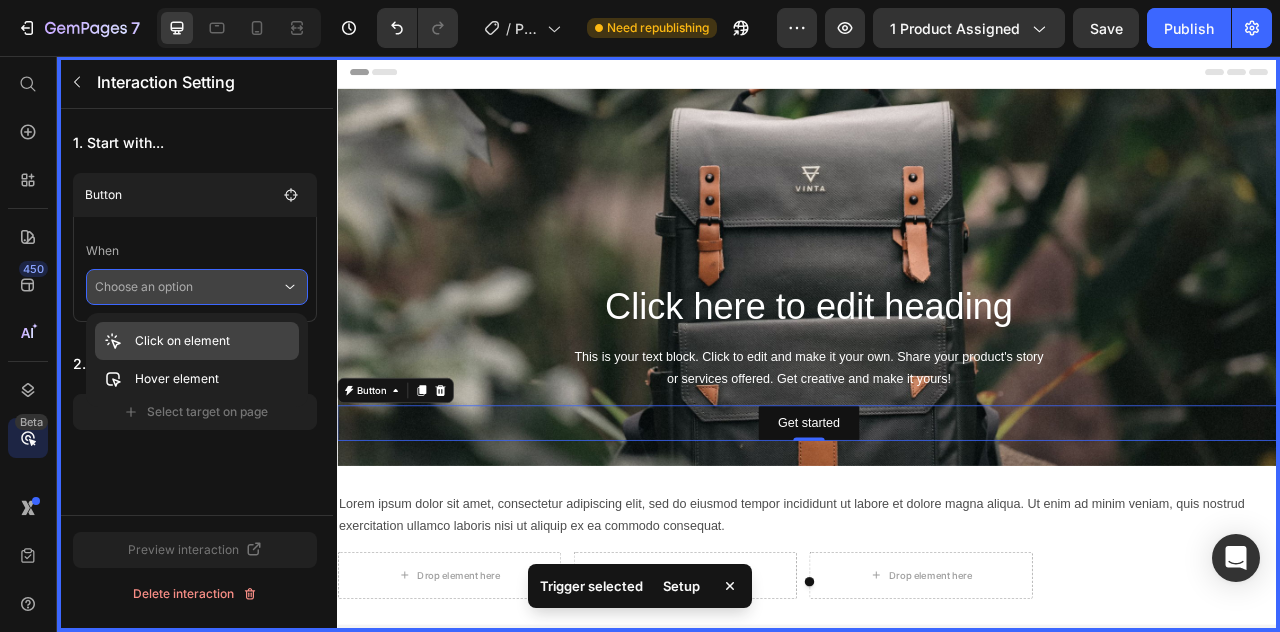 click on "Click on element" at bounding box center [182, 341] 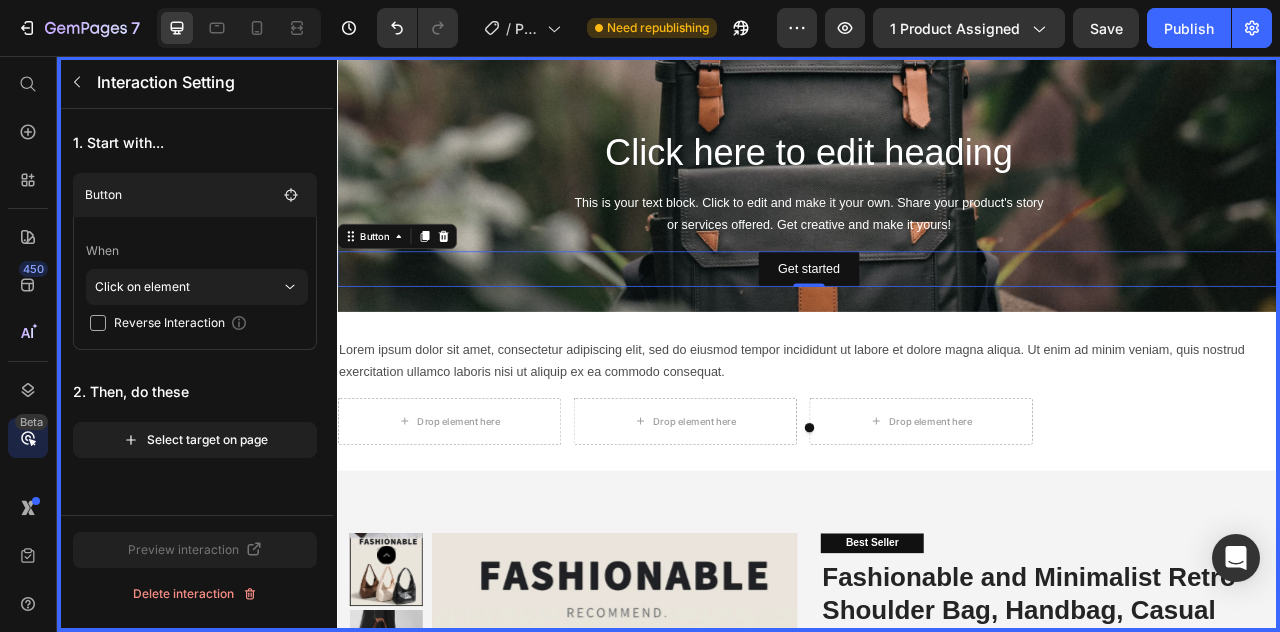 scroll, scrollTop: 200, scrollLeft: 0, axis: vertical 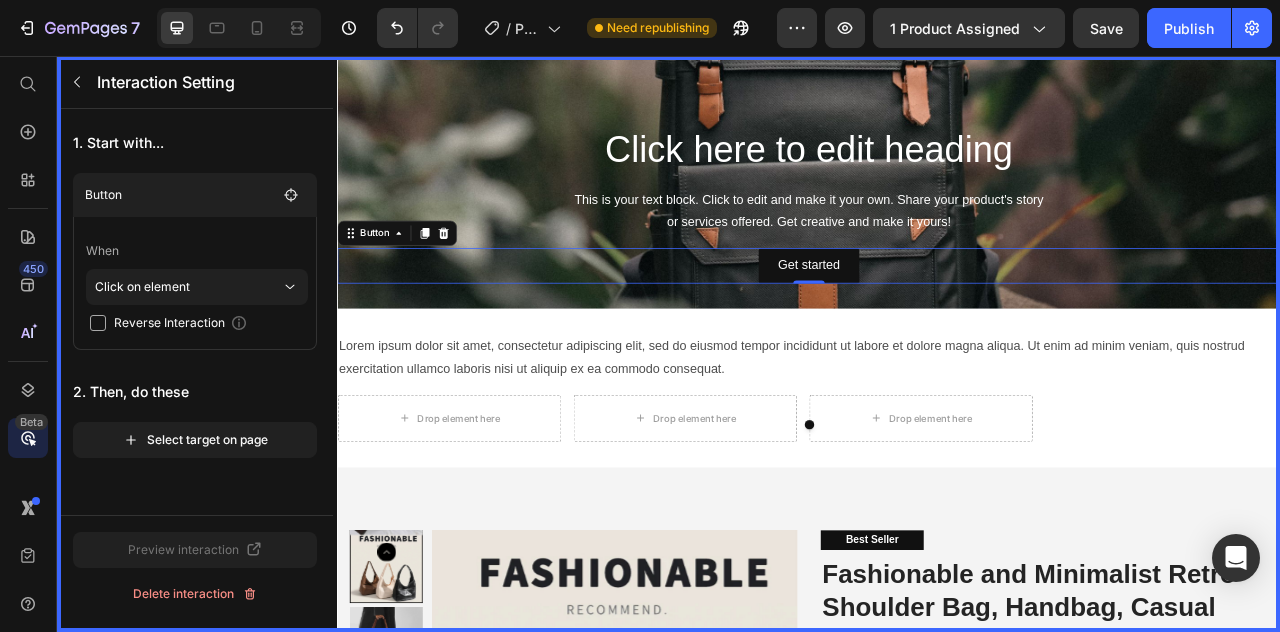 click on "Reverse Interaction" at bounding box center (169, 323) 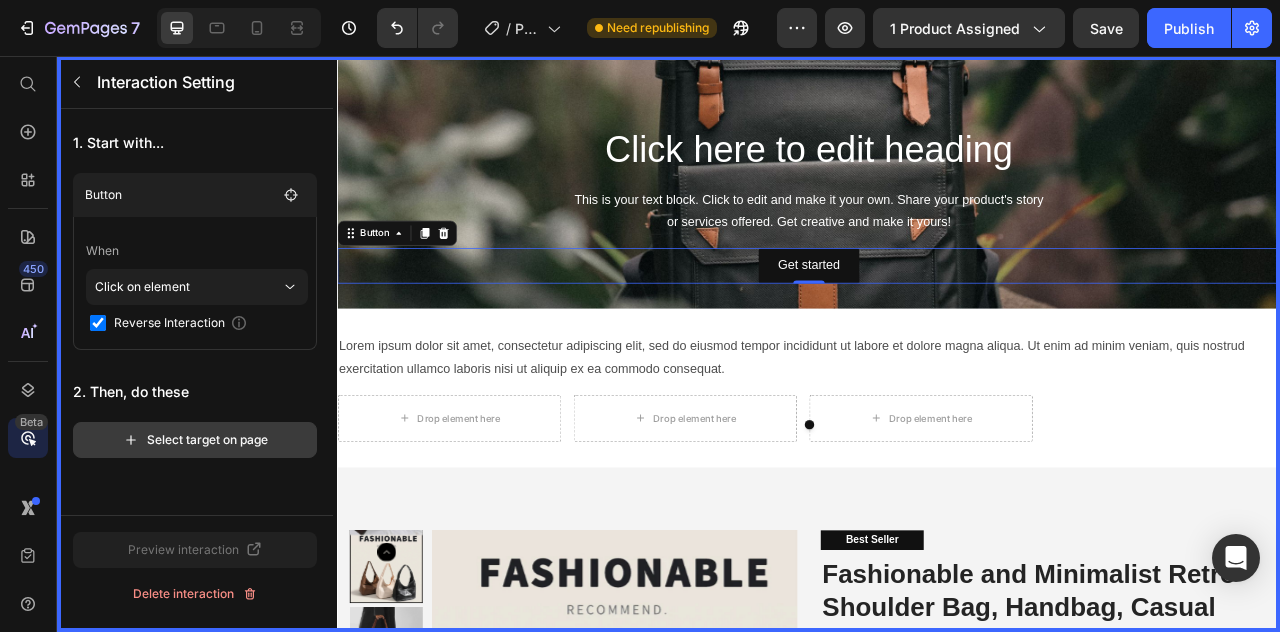 click on "Select target on page" at bounding box center (195, 440) 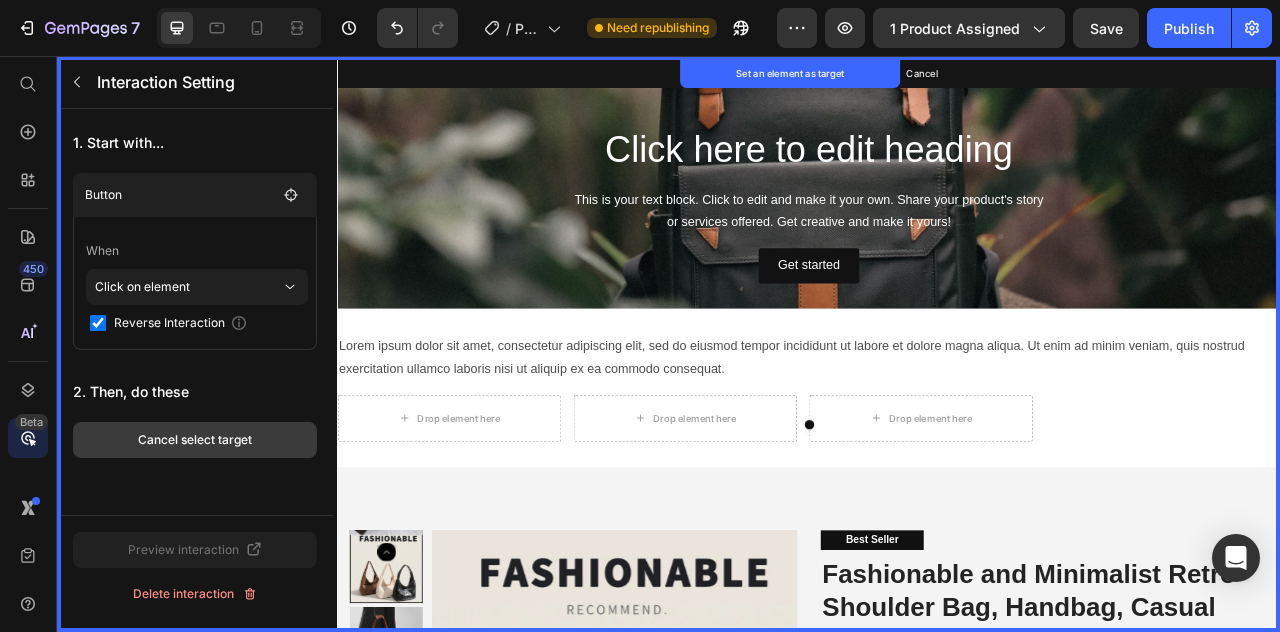 click on "Cancel select target" at bounding box center [195, 440] 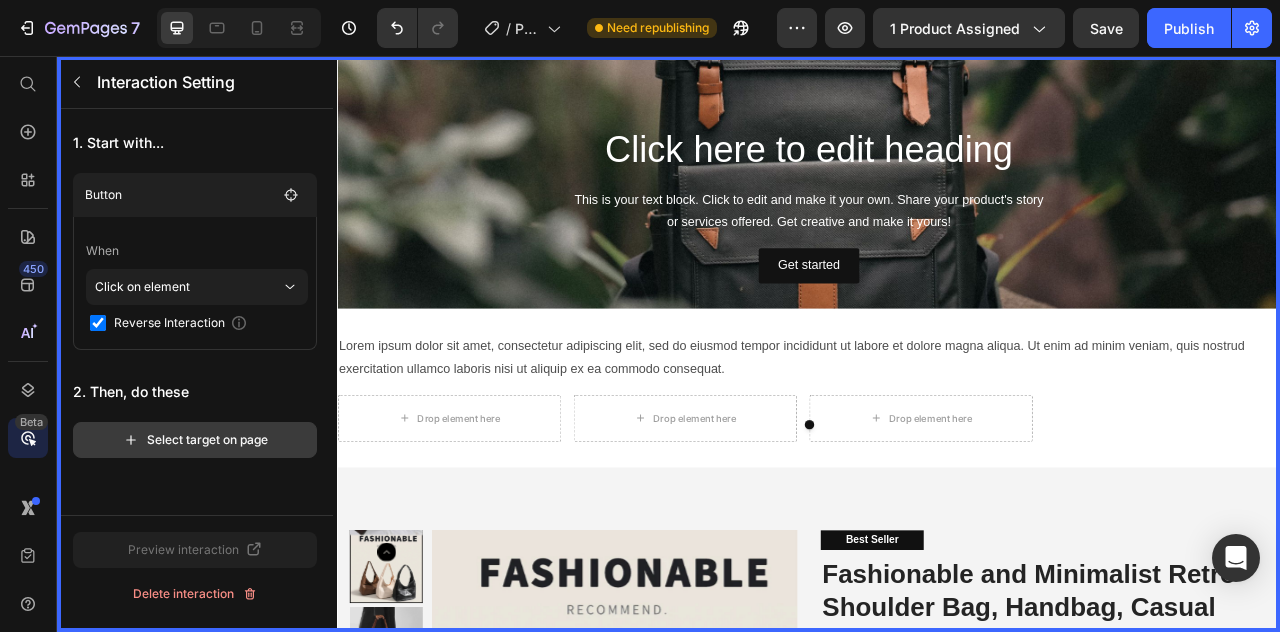 click on "Select target on page" at bounding box center [195, 440] 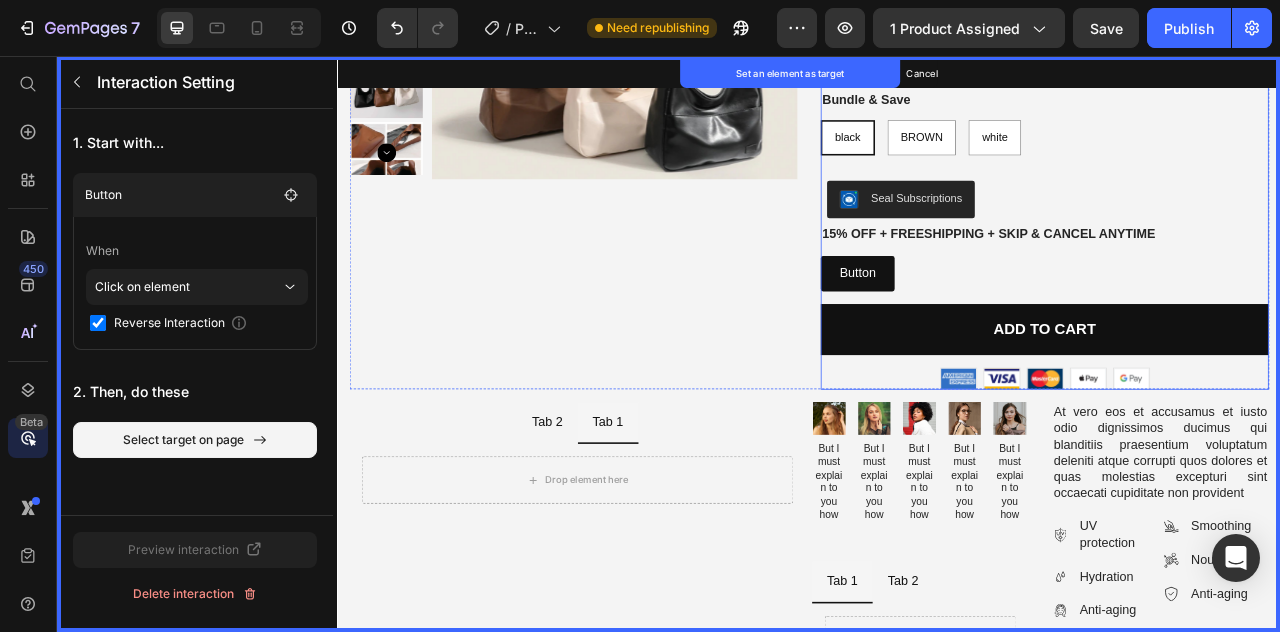 scroll, scrollTop: 1200, scrollLeft: 0, axis: vertical 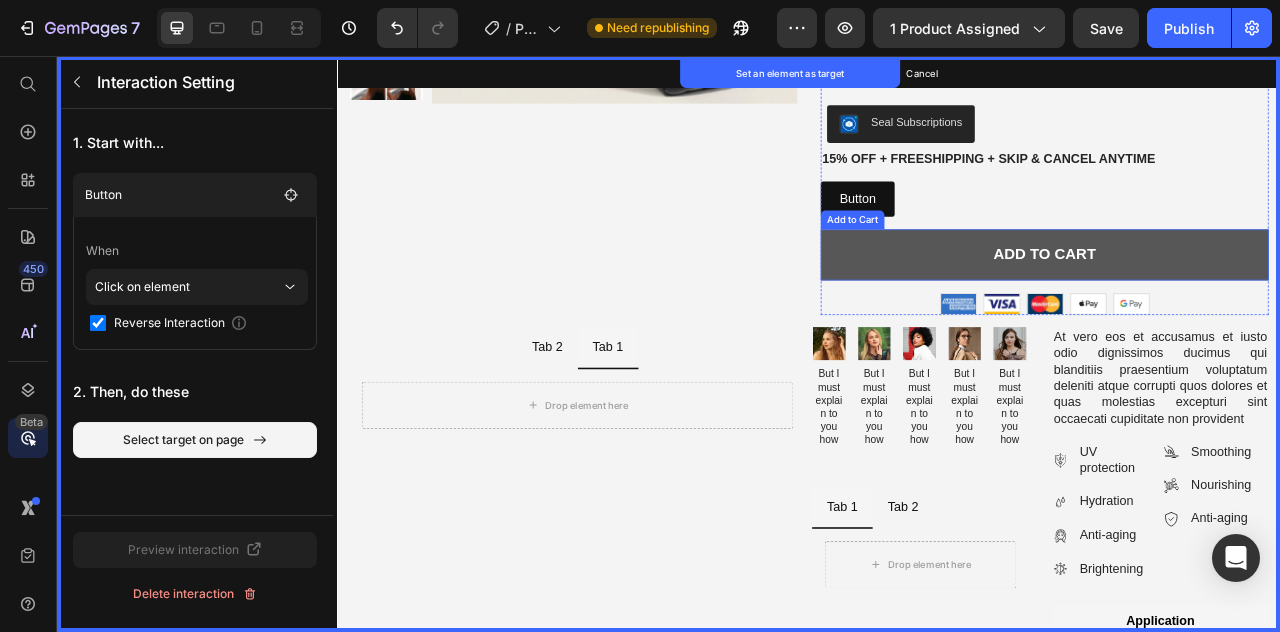 click on "Add to cart" at bounding box center [1237, 308] 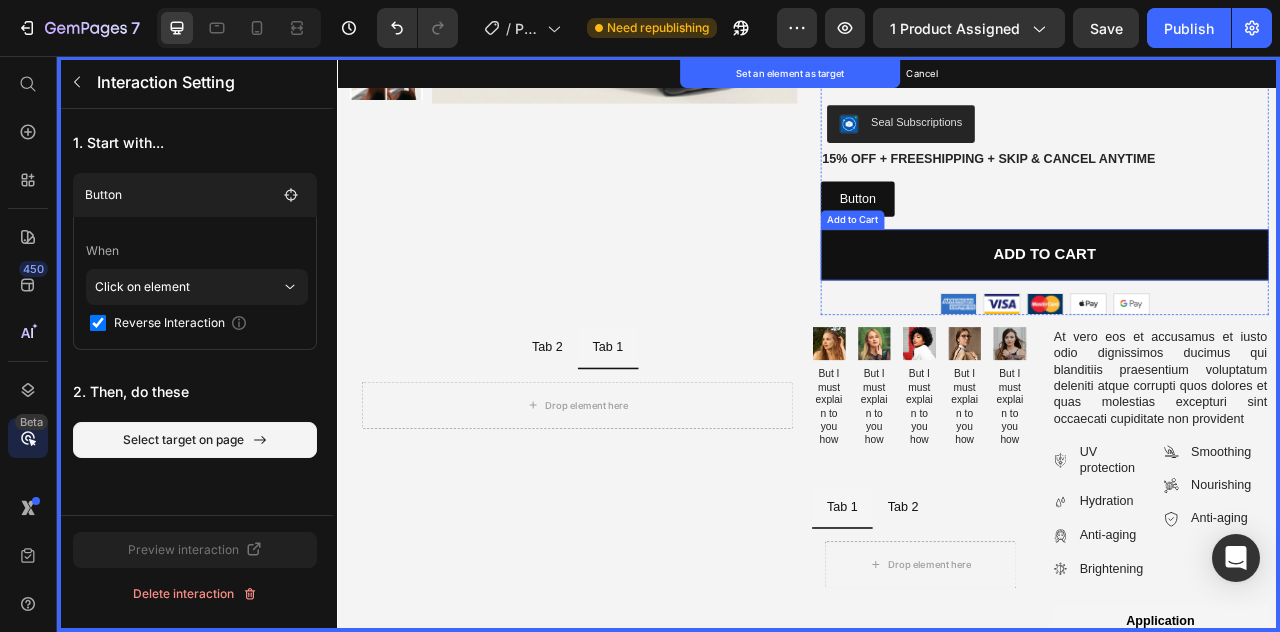 click on "Add to Cart" at bounding box center (992, 264) 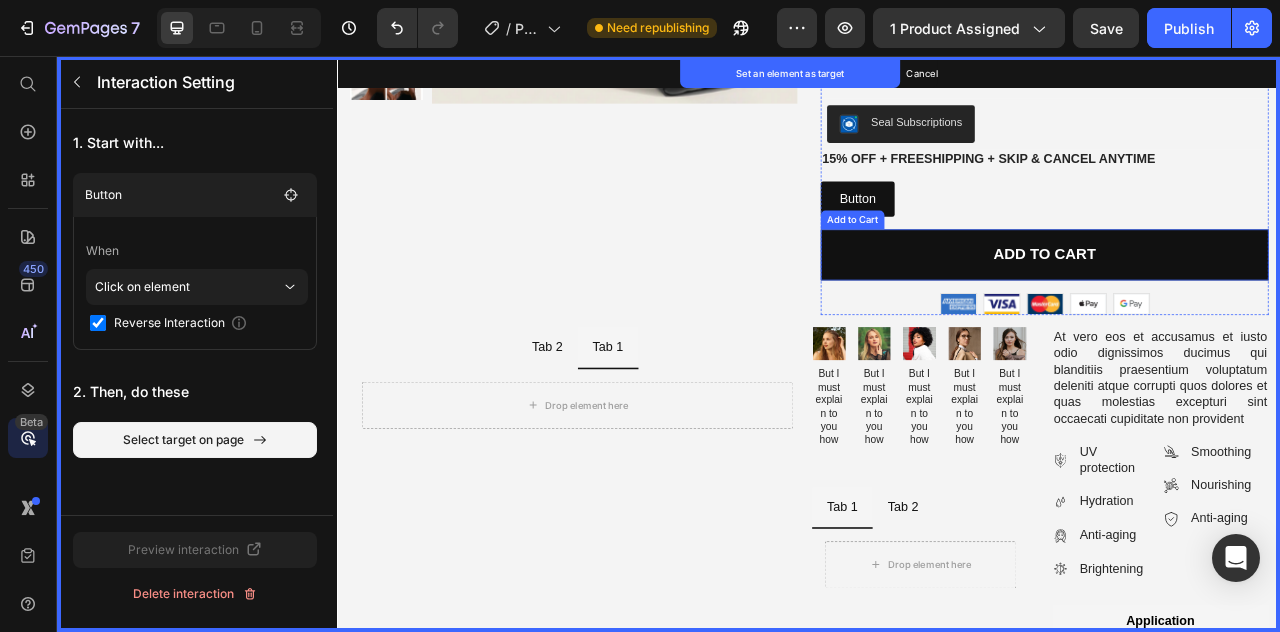 click on "Add to Cart" at bounding box center (992, 264) 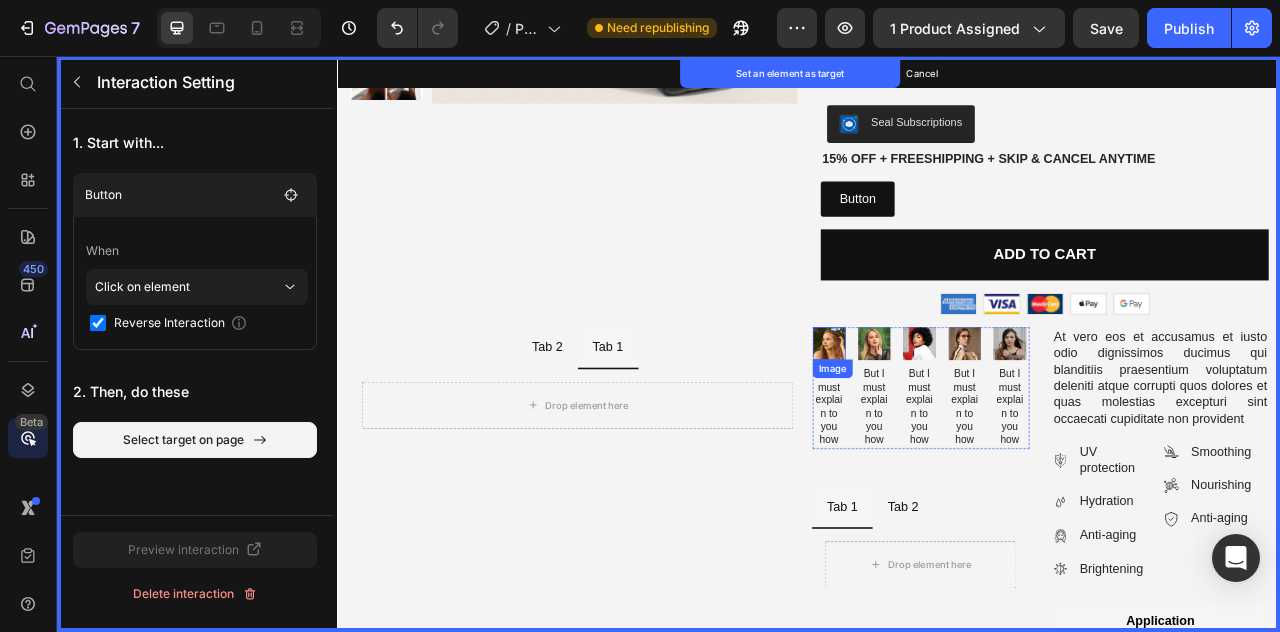 click at bounding box center (962, 422) 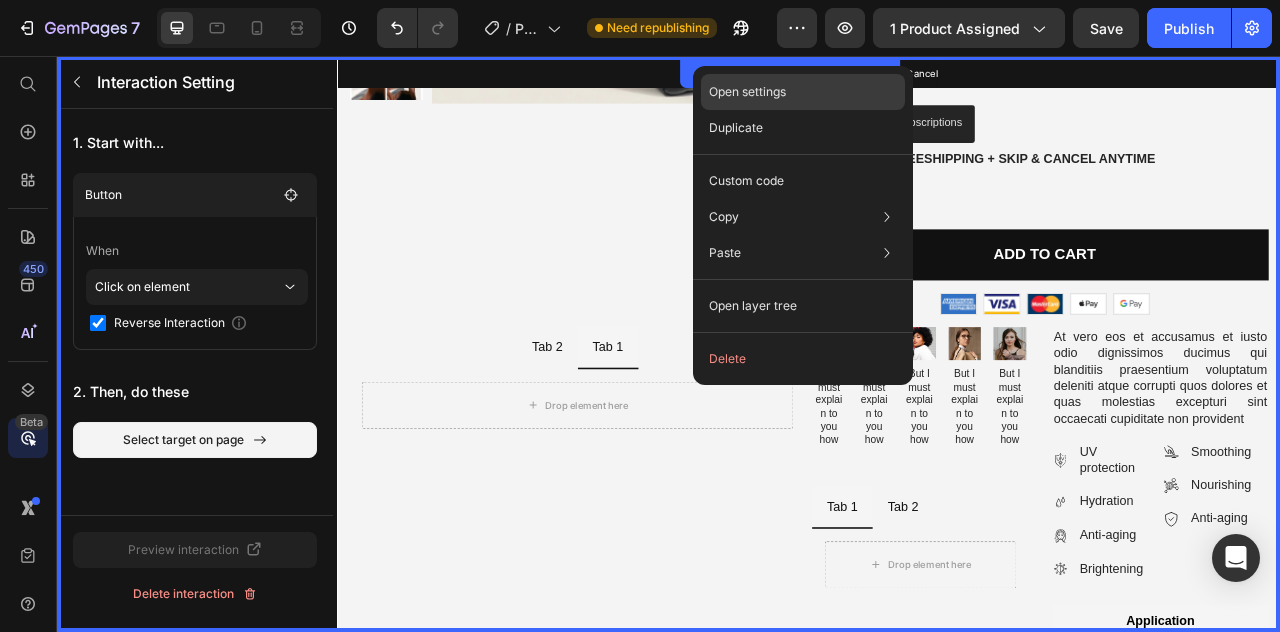 click on "Open settings" 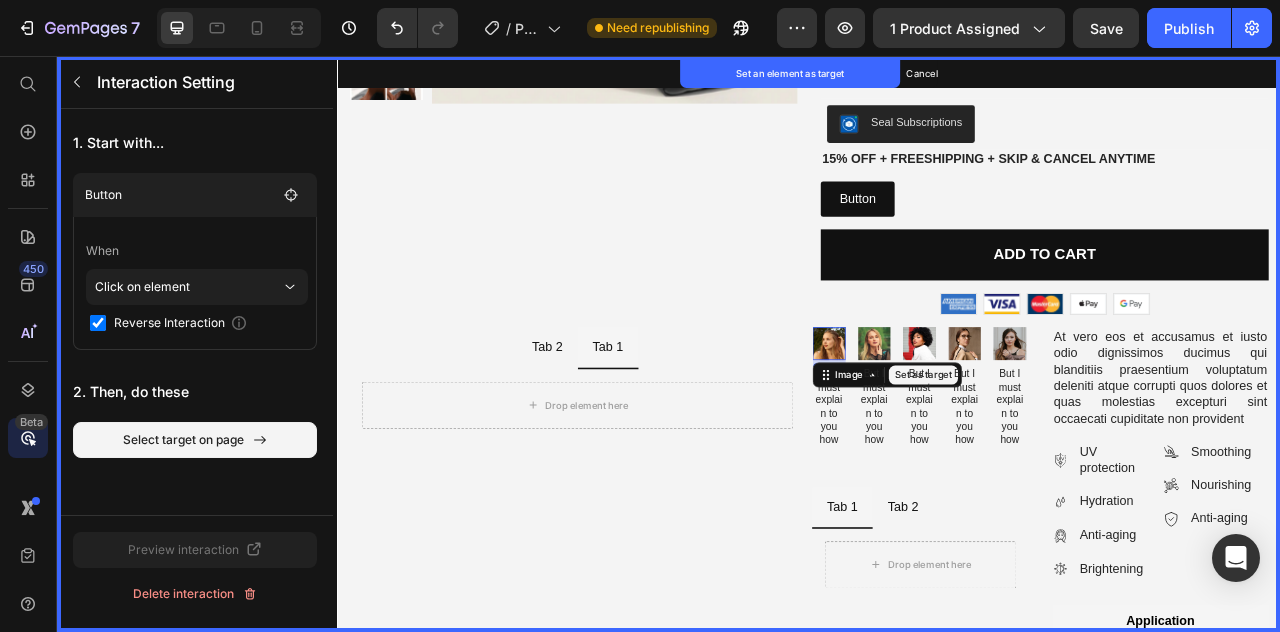 click on "Set as target" at bounding box center [1082, 462] 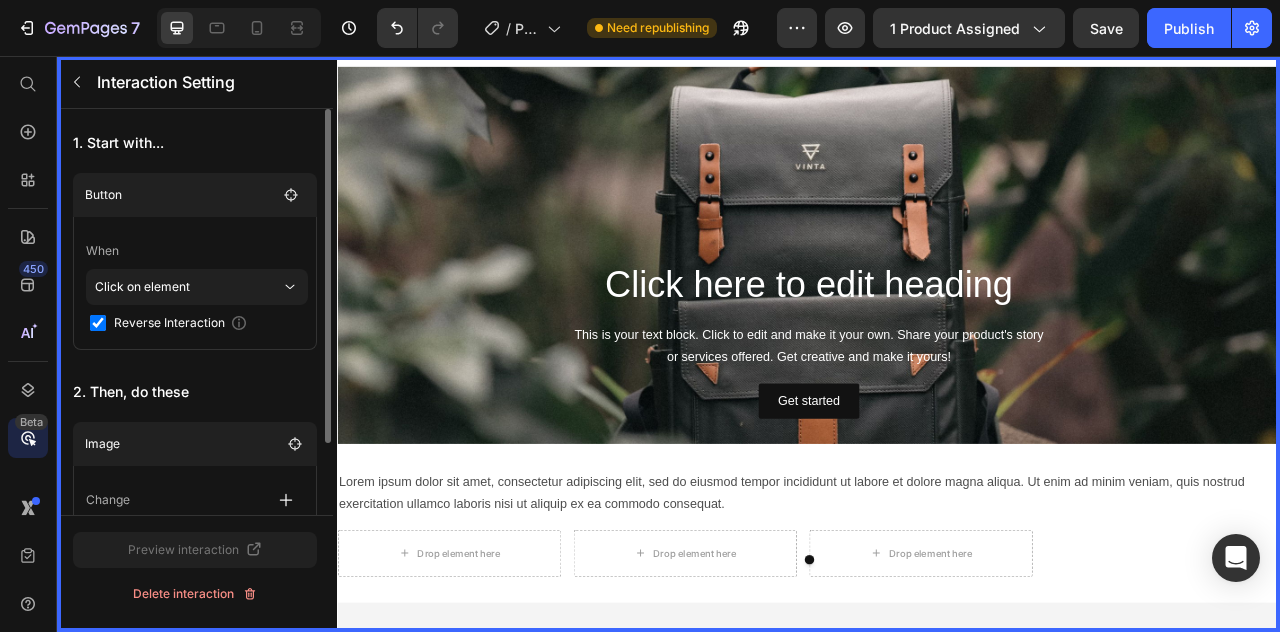 scroll, scrollTop: 0, scrollLeft: 0, axis: both 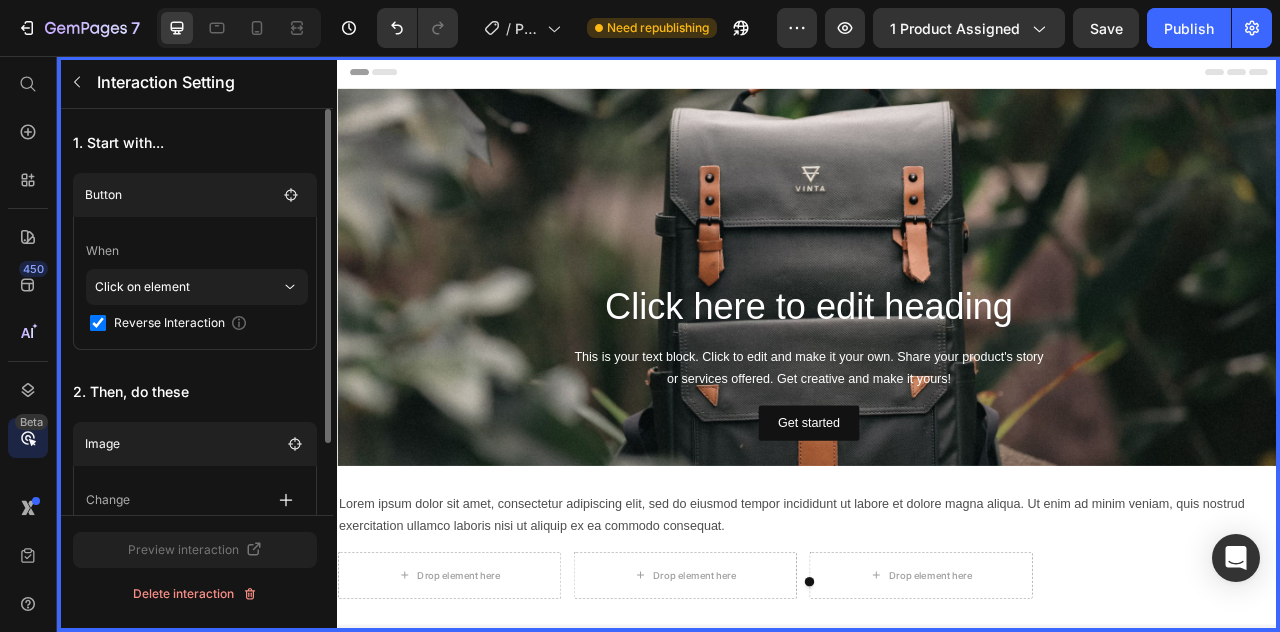 click at bounding box center [937, 422] 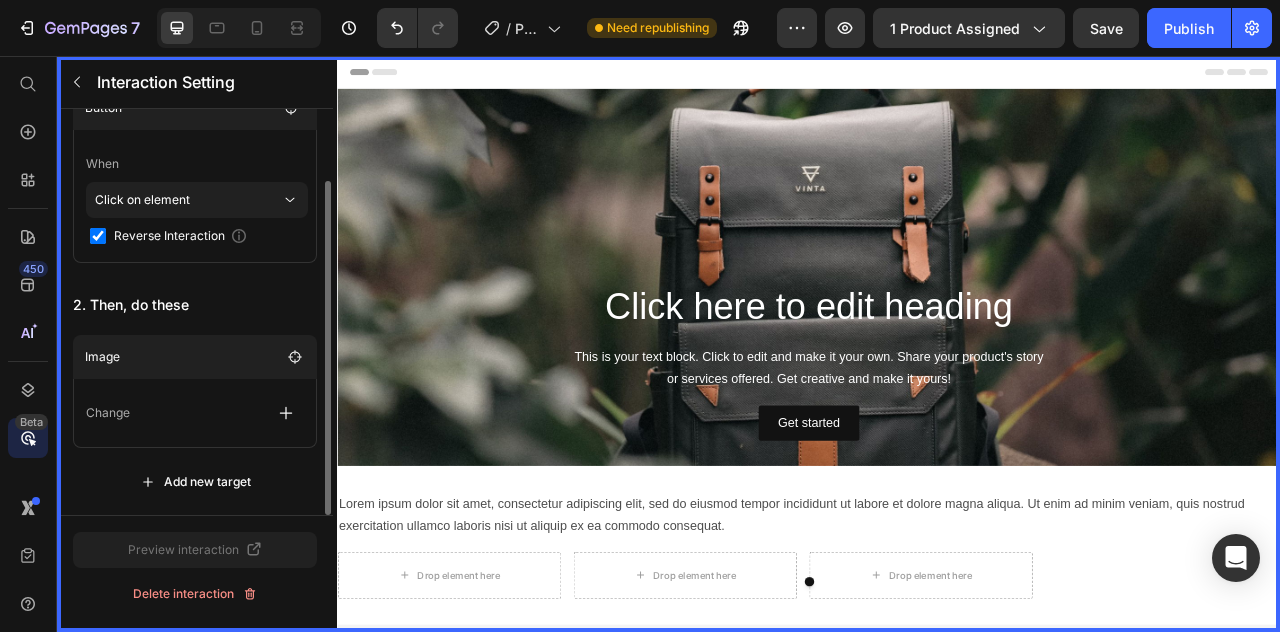click on "Change" at bounding box center [195, 413] 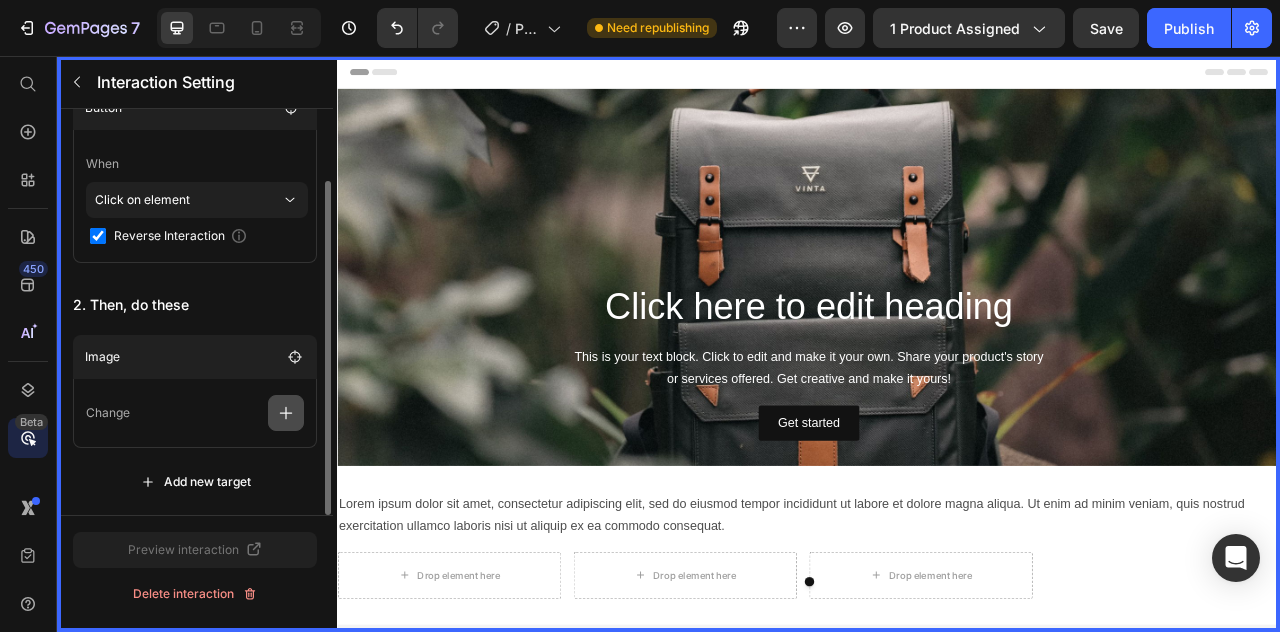 click 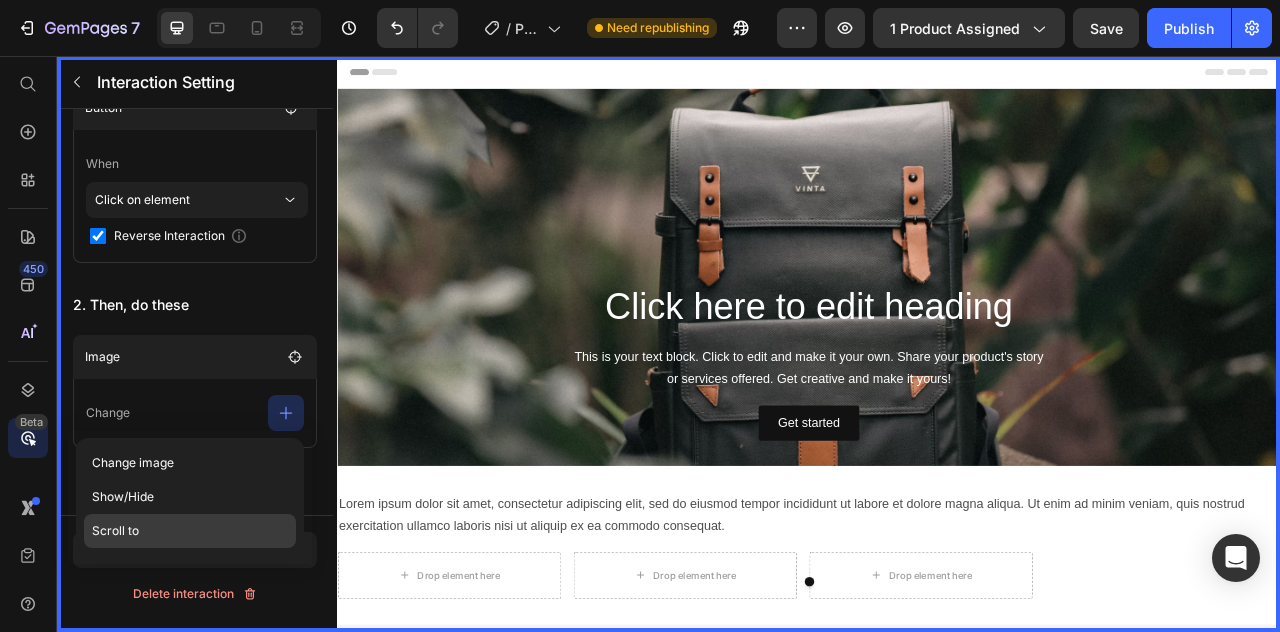 click on "Scroll to" 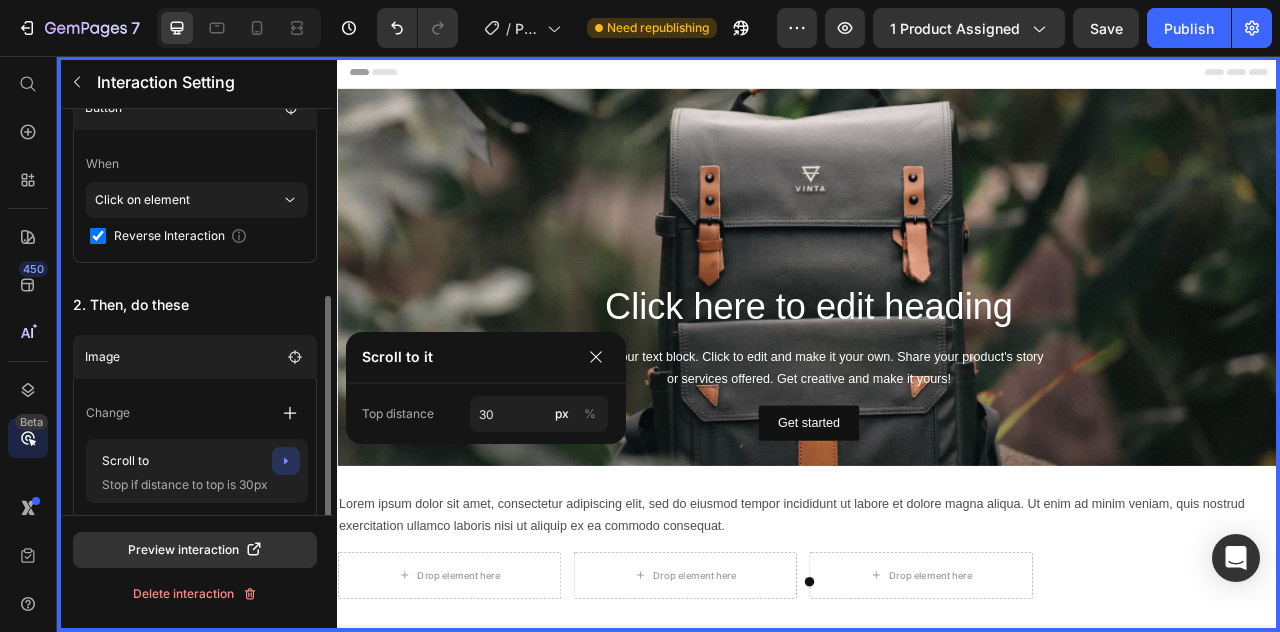 scroll, scrollTop: 159, scrollLeft: 0, axis: vertical 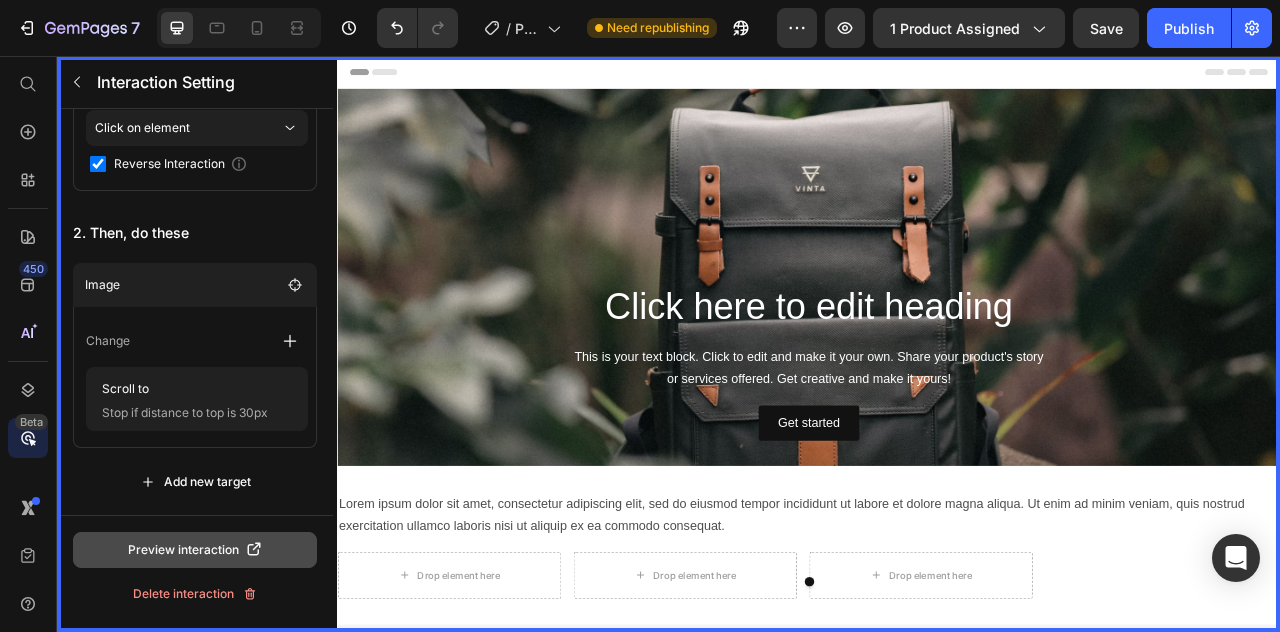 click on "Preview interaction" at bounding box center [195, 550] 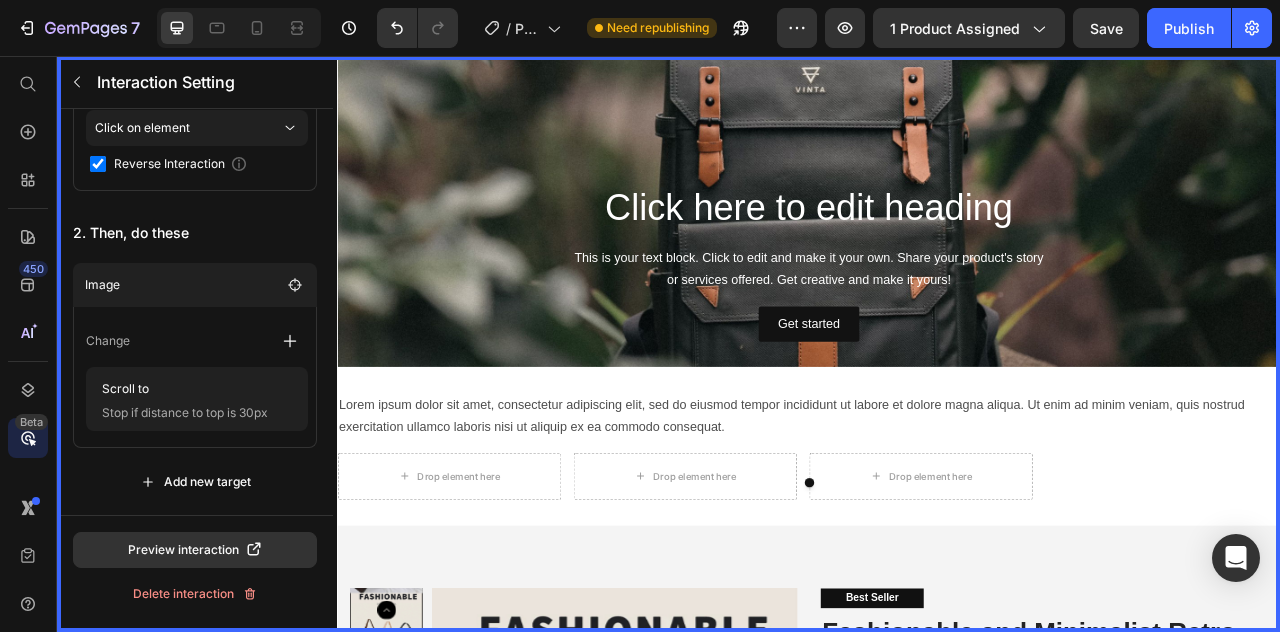 scroll, scrollTop: 200, scrollLeft: 0, axis: vertical 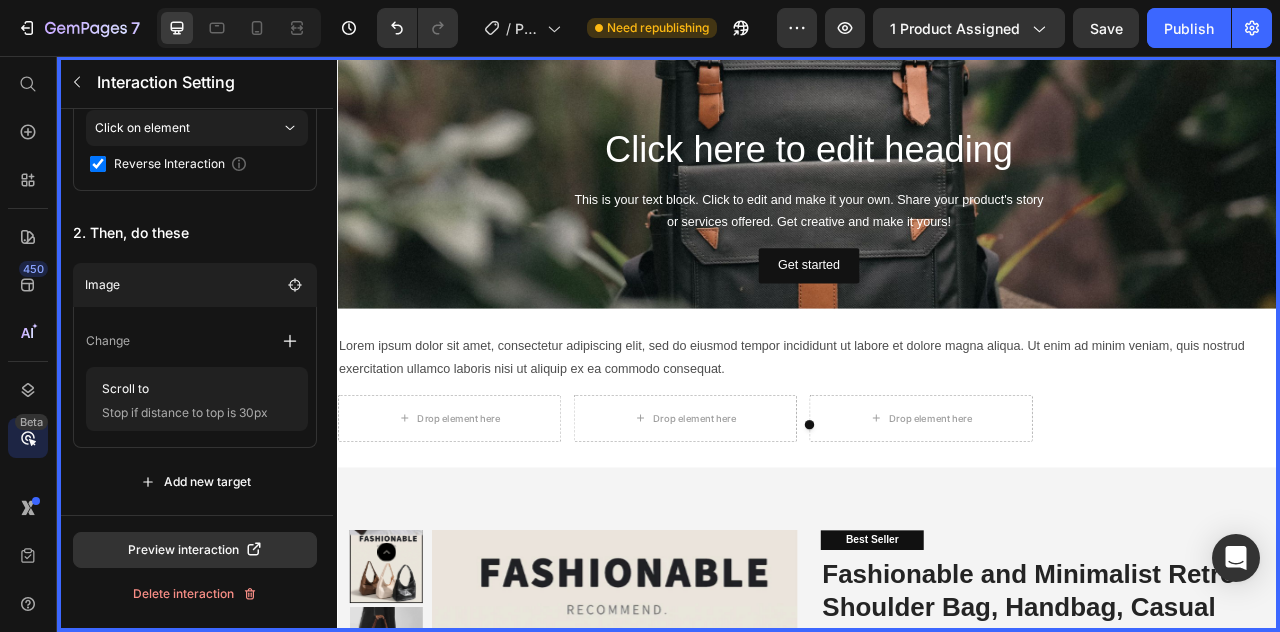click at bounding box center [937, 422] 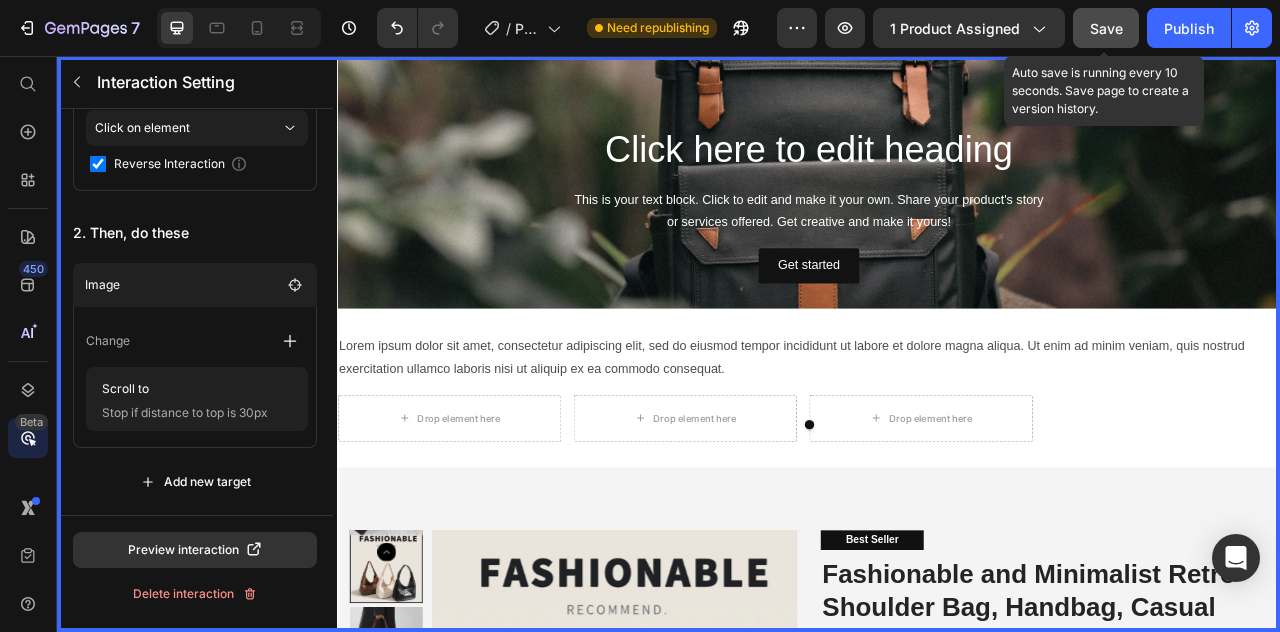 click on "Save" 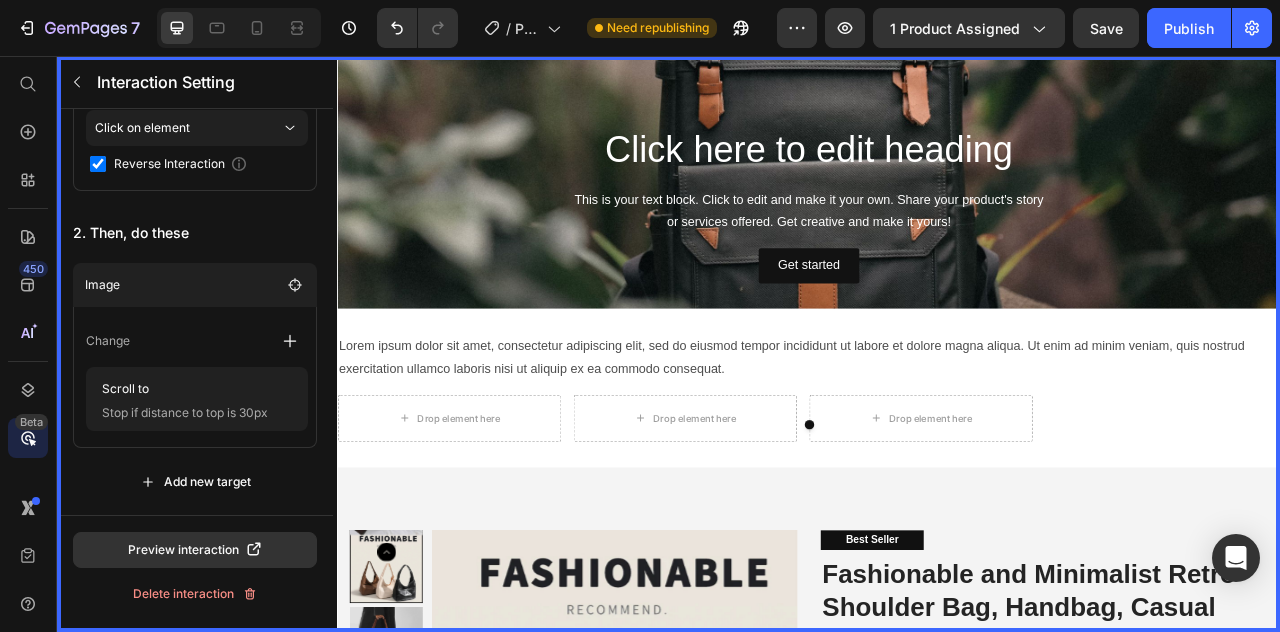click at bounding box center (937, 422) 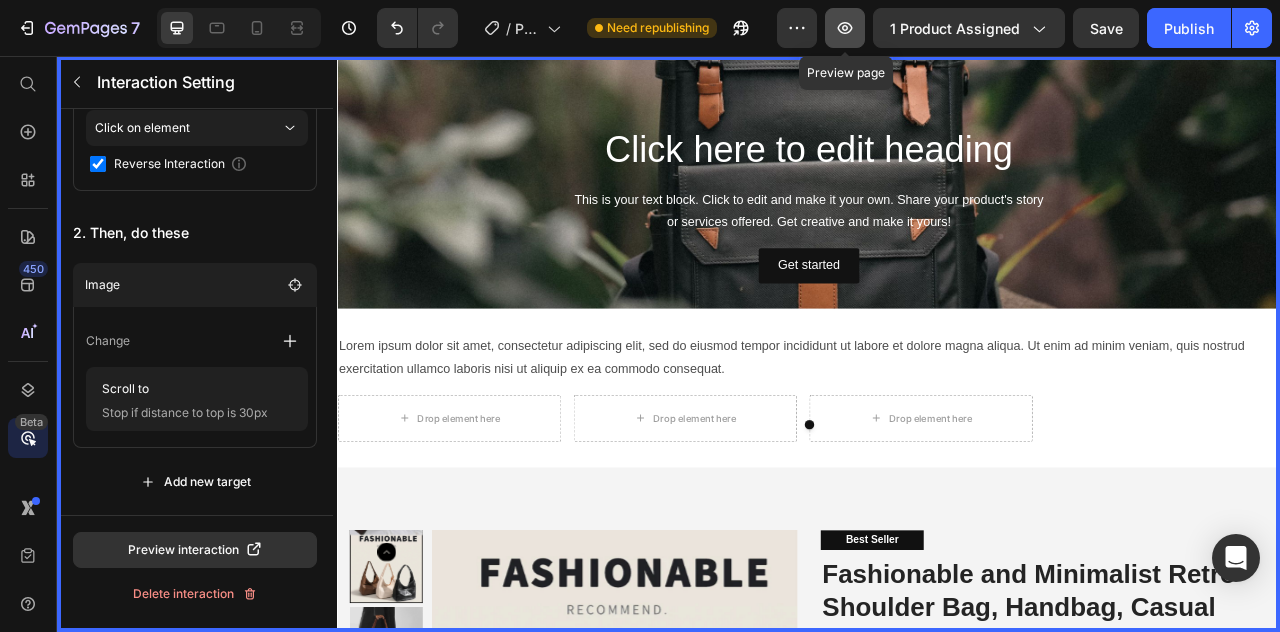 click 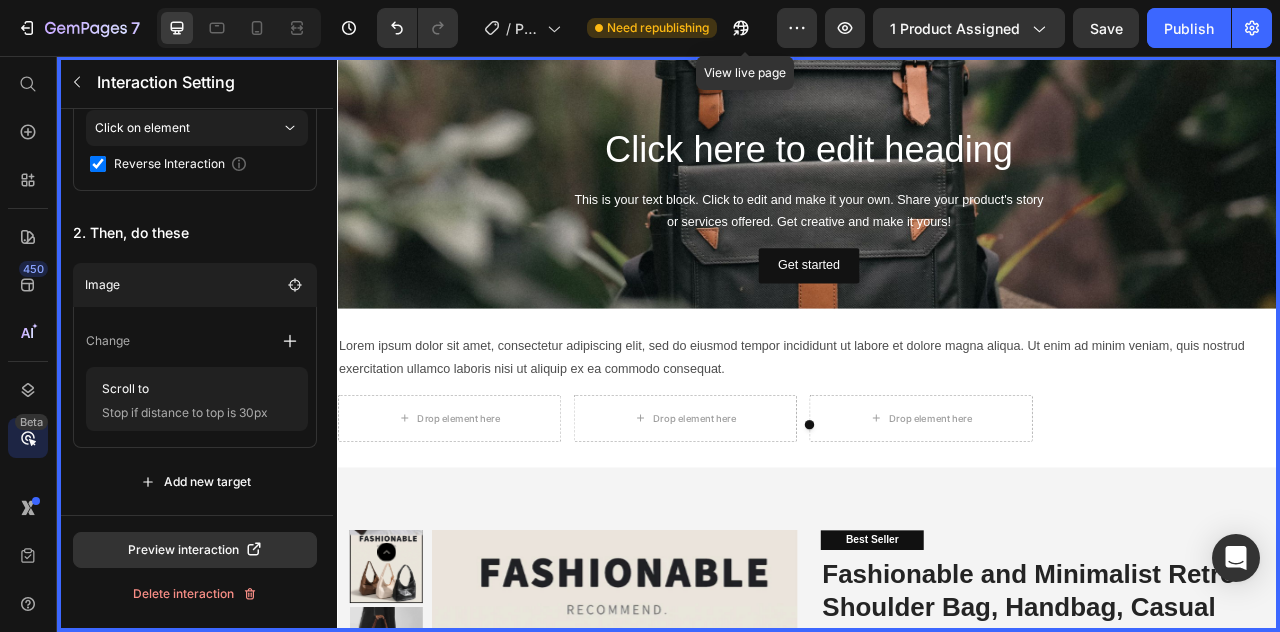 drag, startPoint x: 738, startPoint y: 30, endPoint x: 858, endPoint y: 50, distance: 121.65525 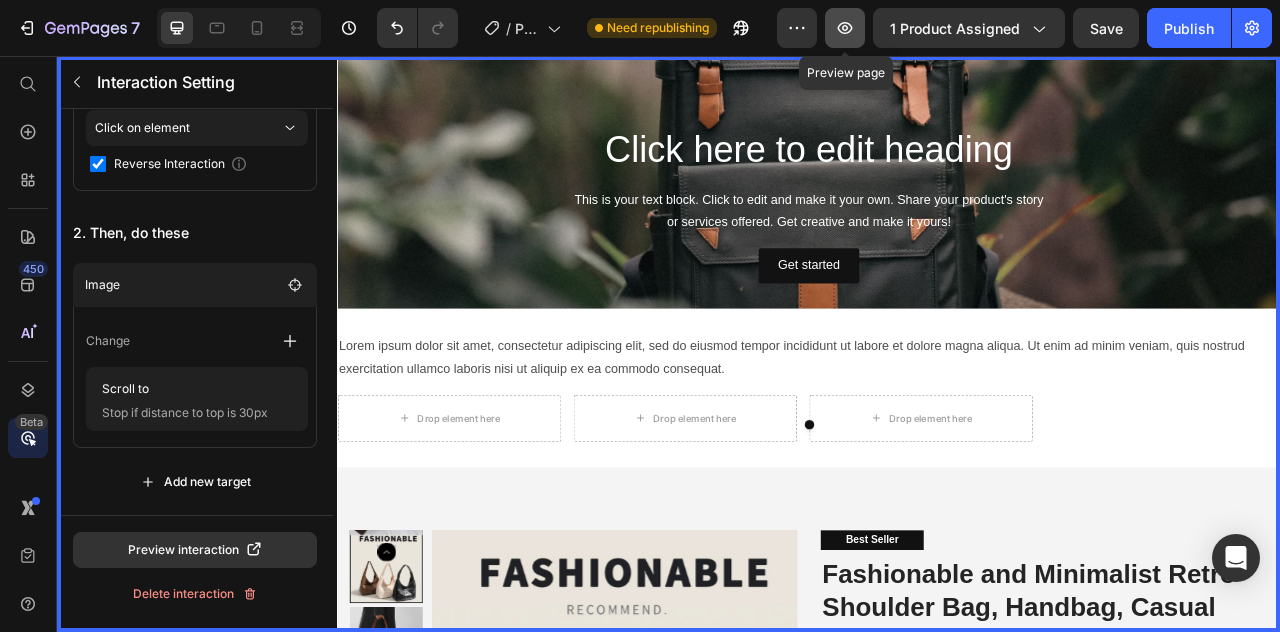 click 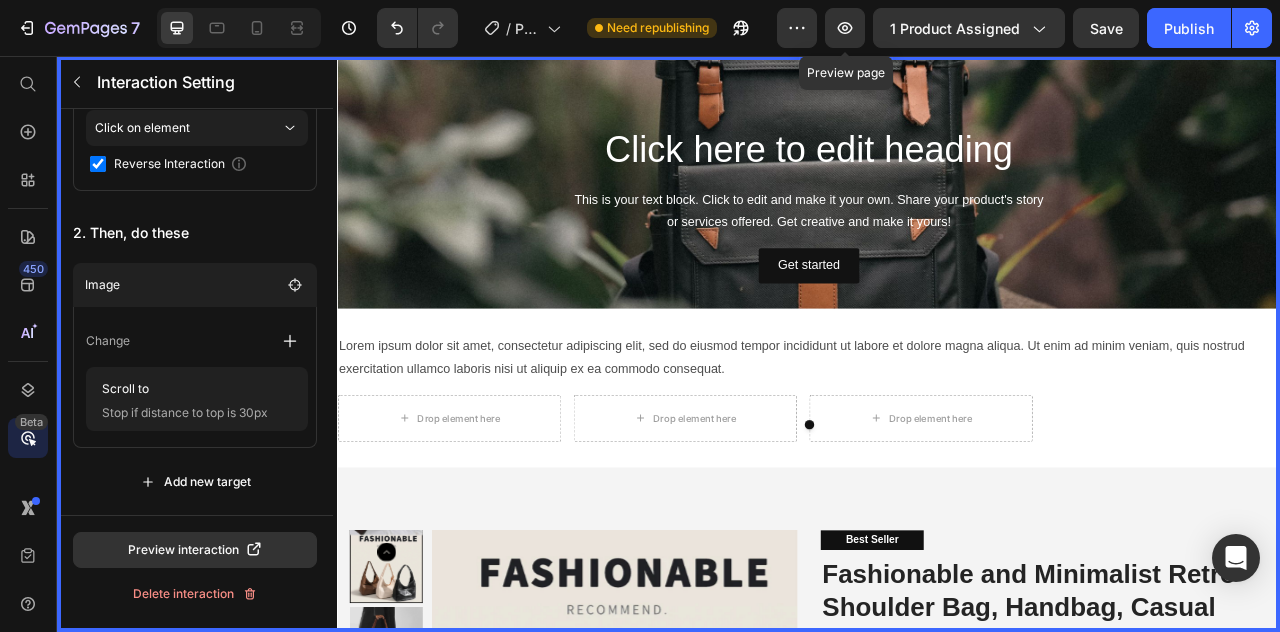 drag, startPoint x: 1185, startPoint y: 80, endPoint x: 1074, endPoint y: 85, distance: 111.11256 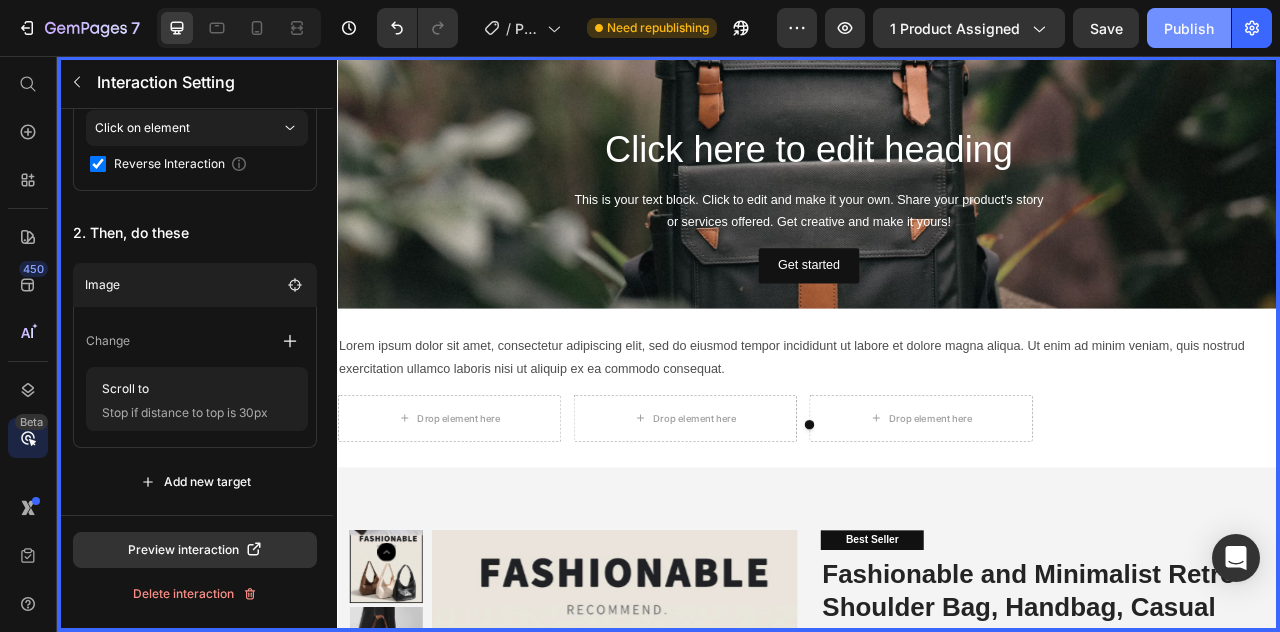 click on "Publish" 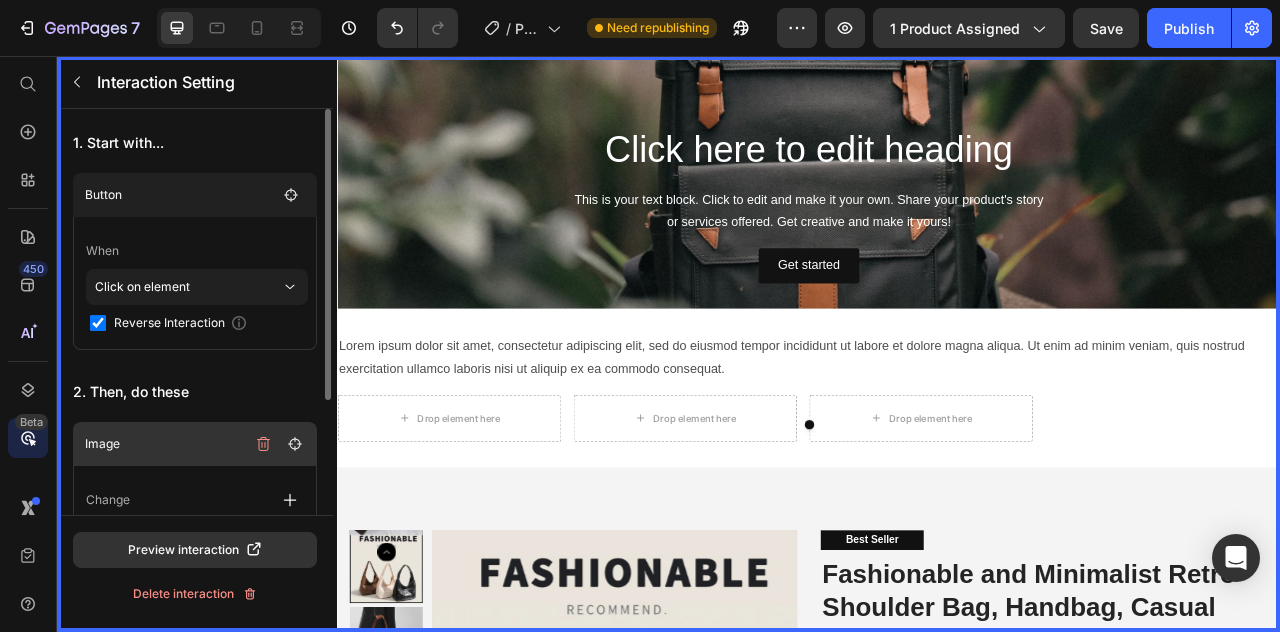 scroll, scrollTop: 159, scrollLeft: 0, axis: vertical 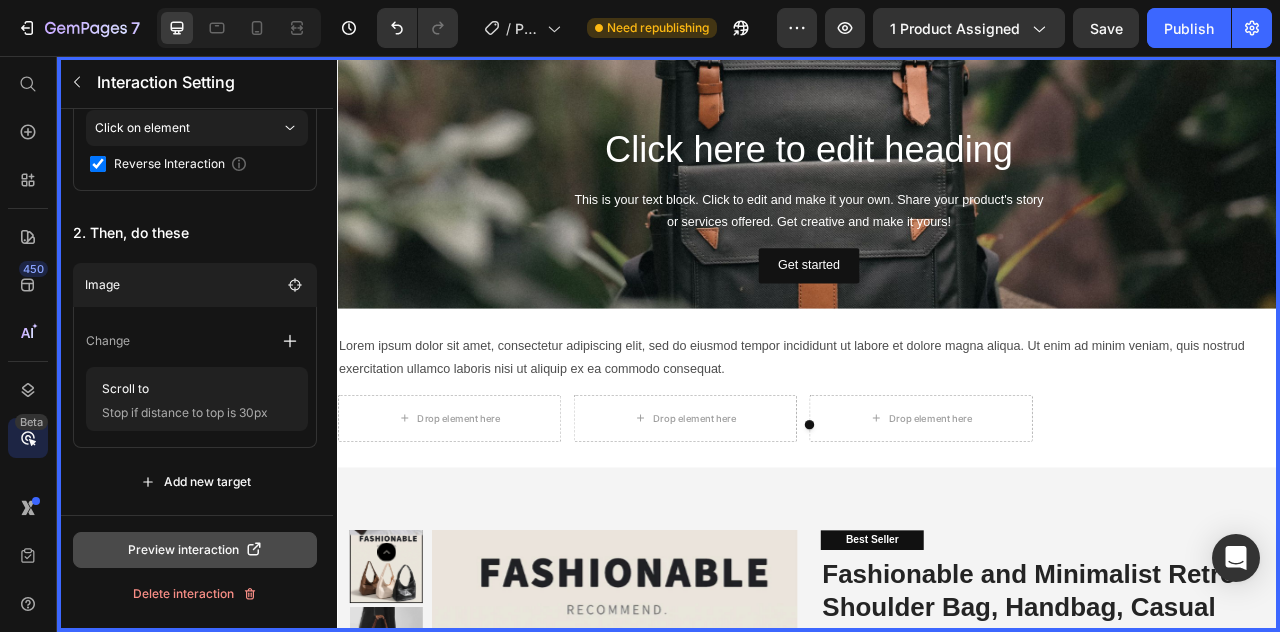 click on "Preview interaction" at bounding box center (195, 550) 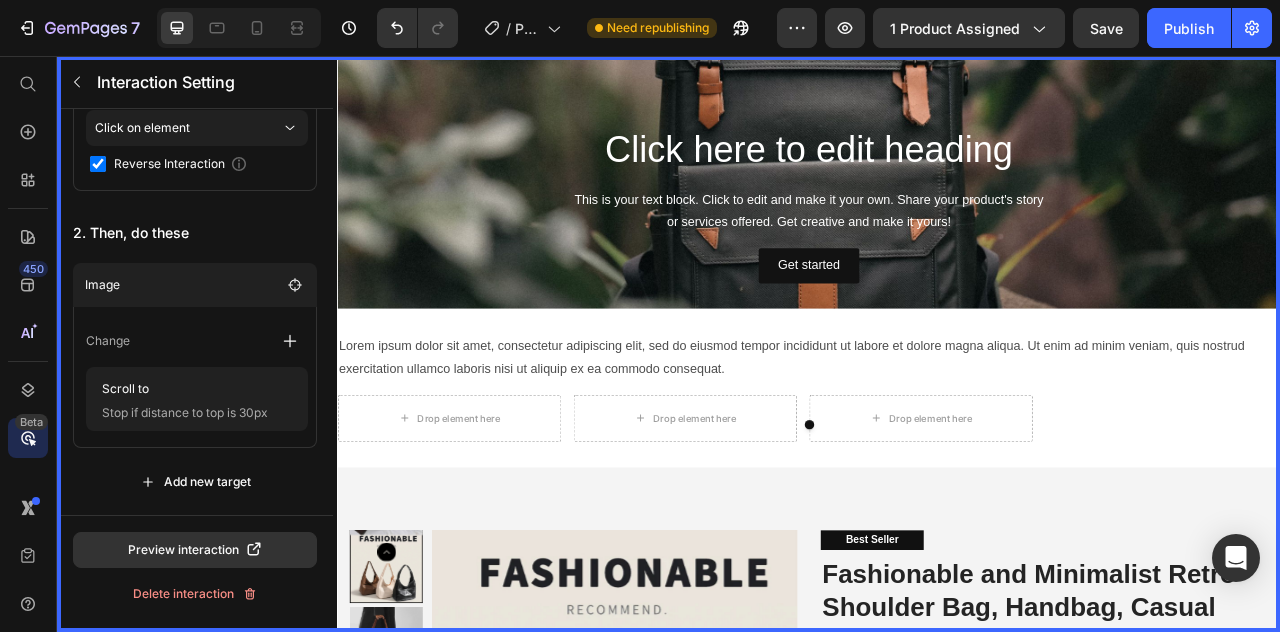 click 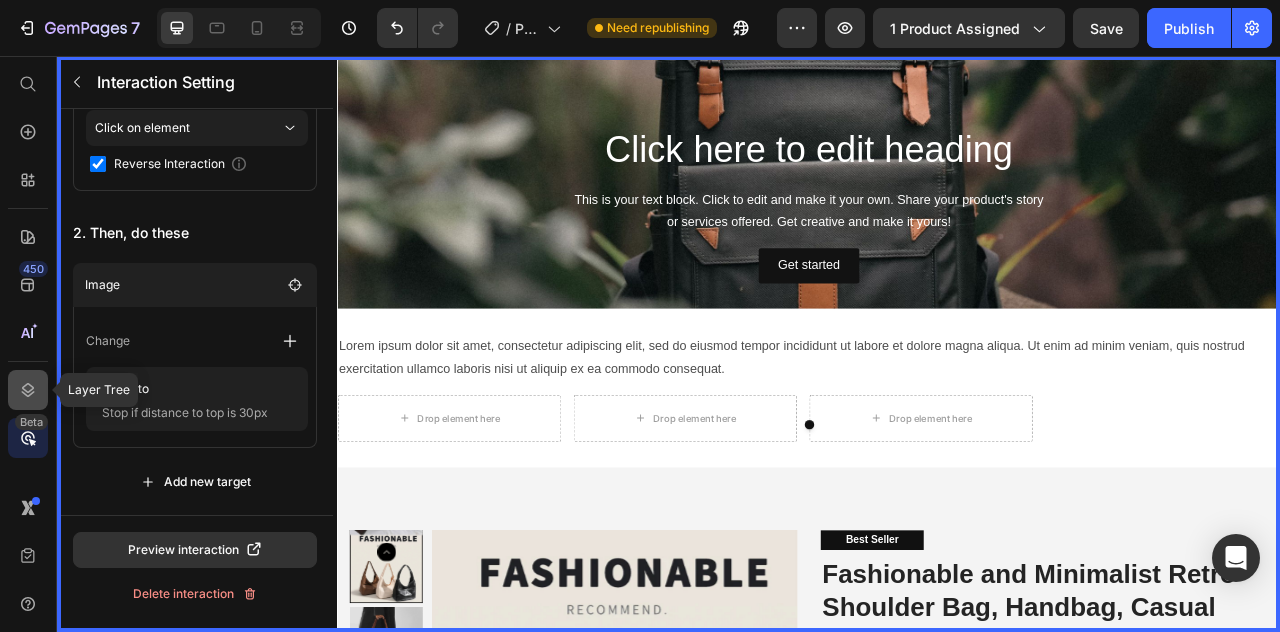 click 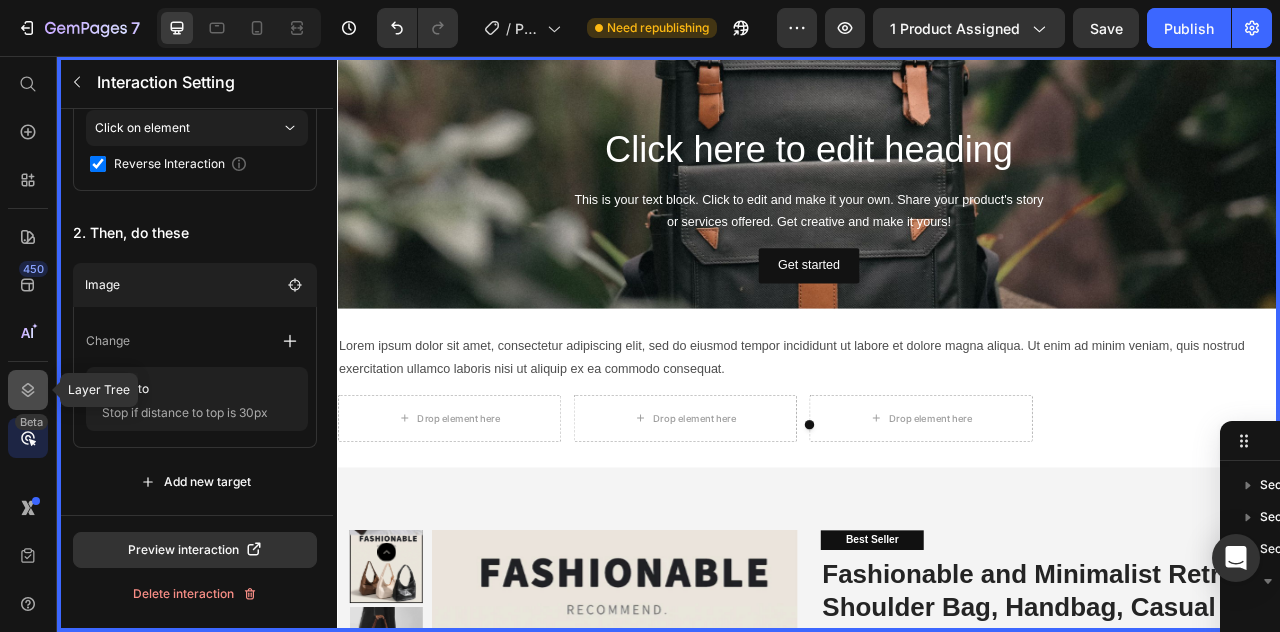 scroll, scrollTop: 282, scrollLeft: 0, axis: vertical 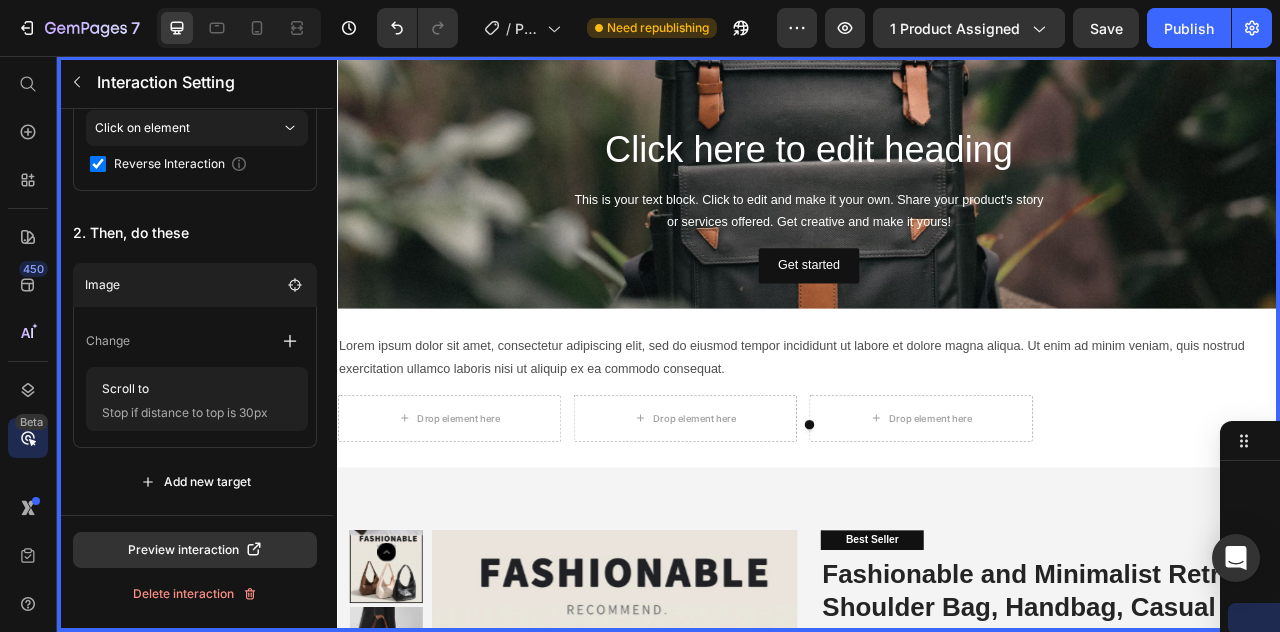 click on "Beta" at bounding box center [31, 422] 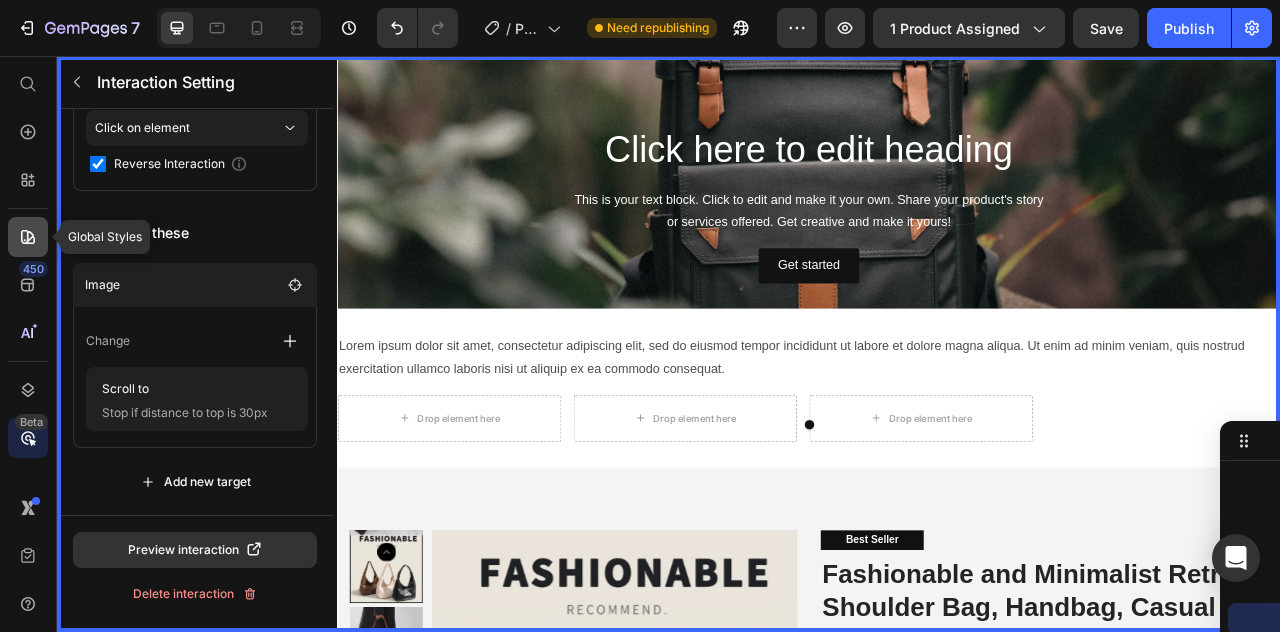 click 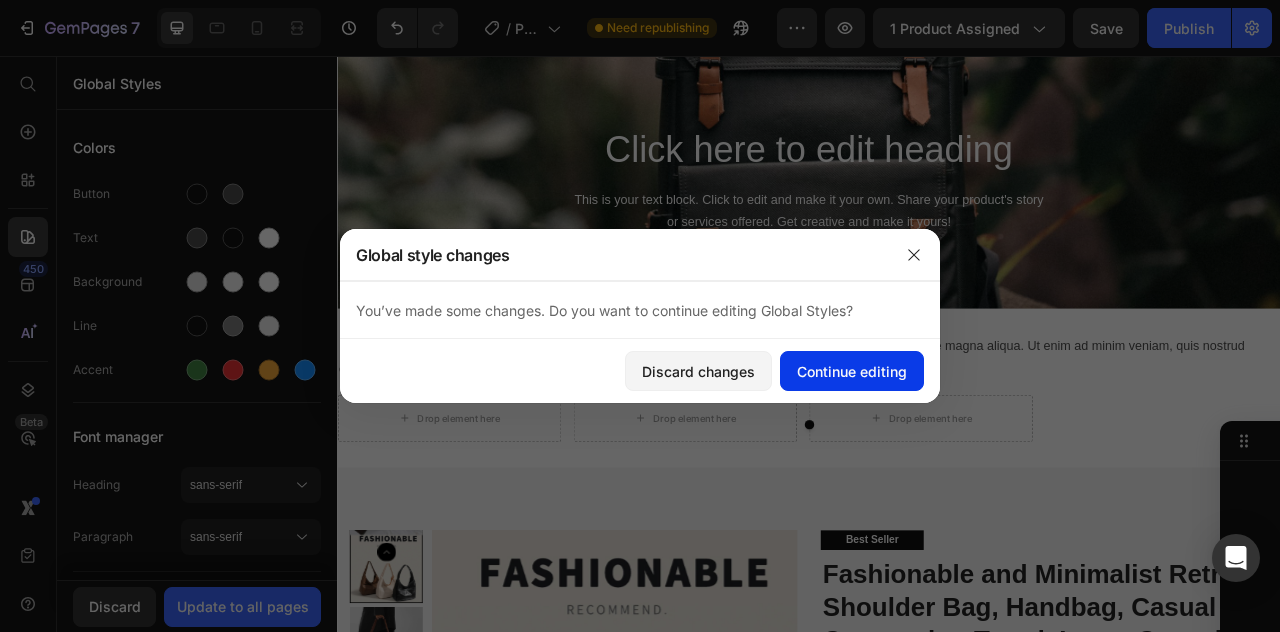 click on "Continue editing" at bounding box center (852, 371) 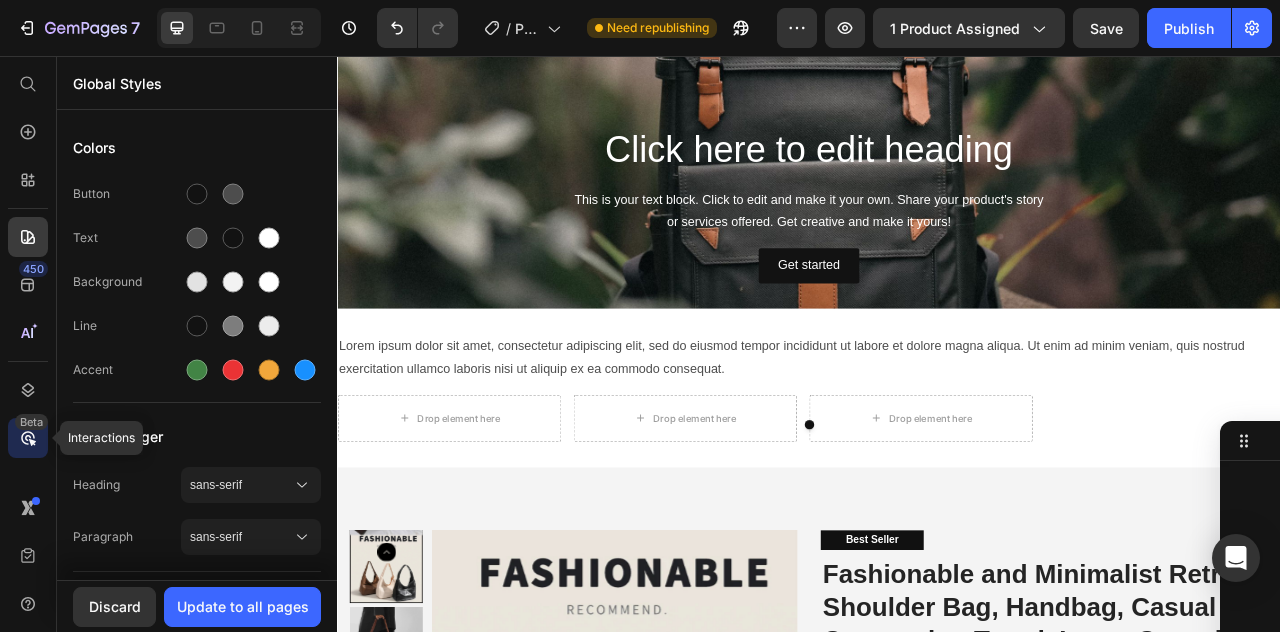 click 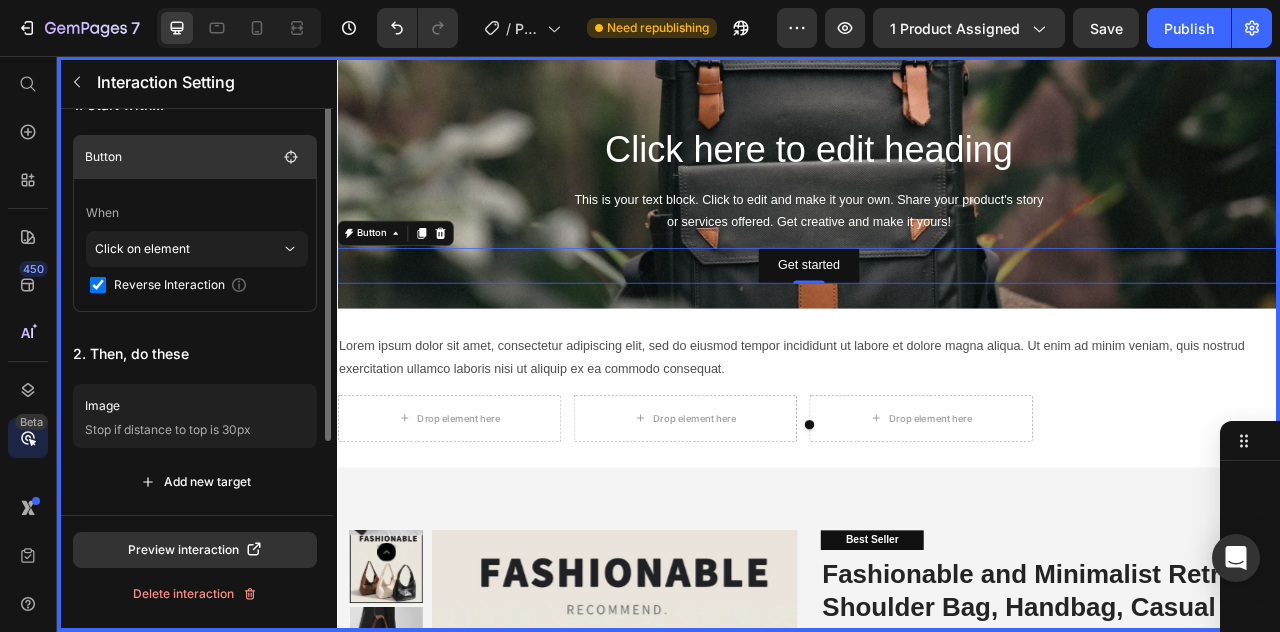 scroll, scrollTop: 0, scrollLeft: 0, axis: both 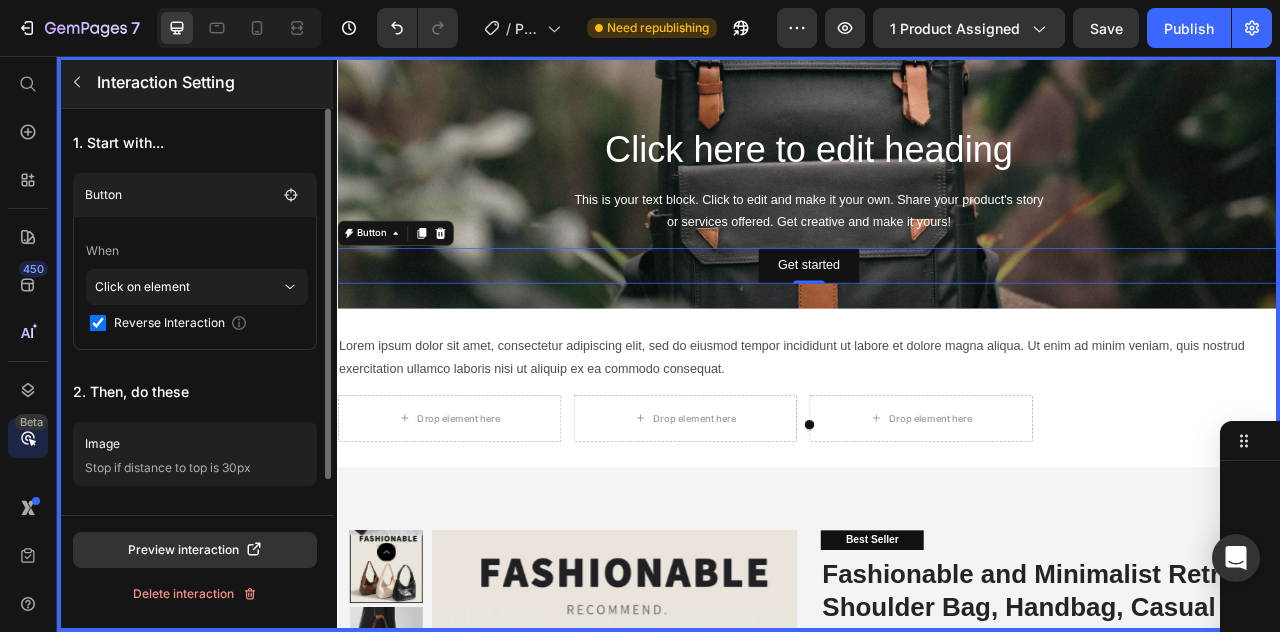 click 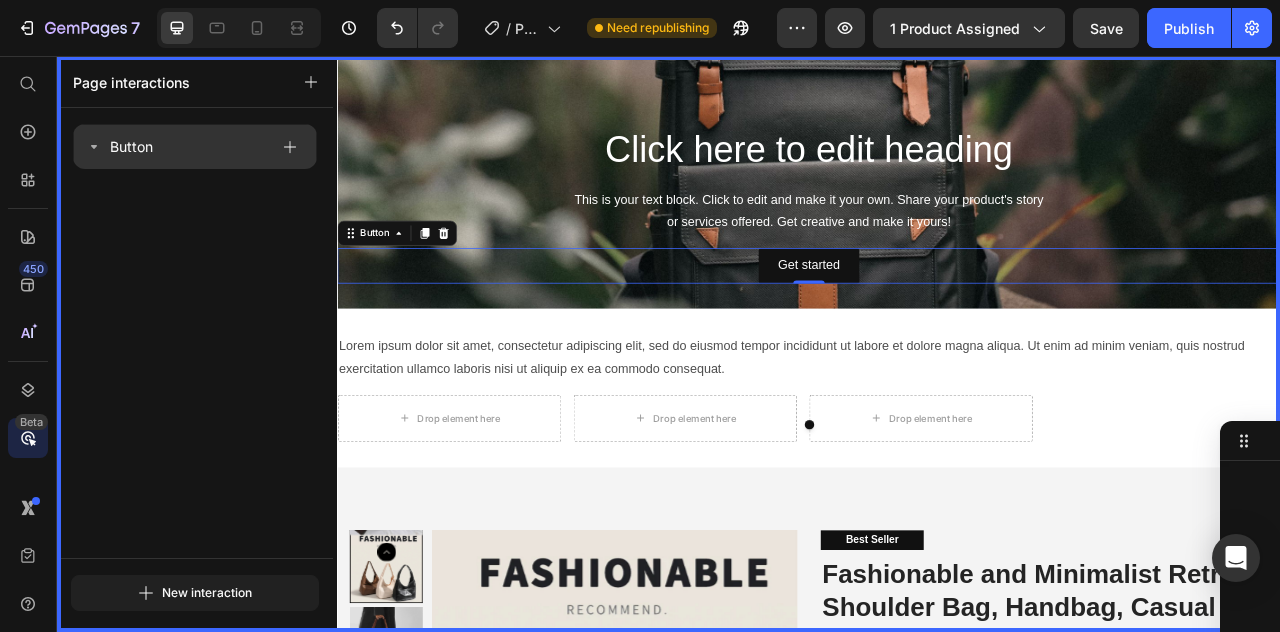 click on "Button" at bounding box center [131, 147] 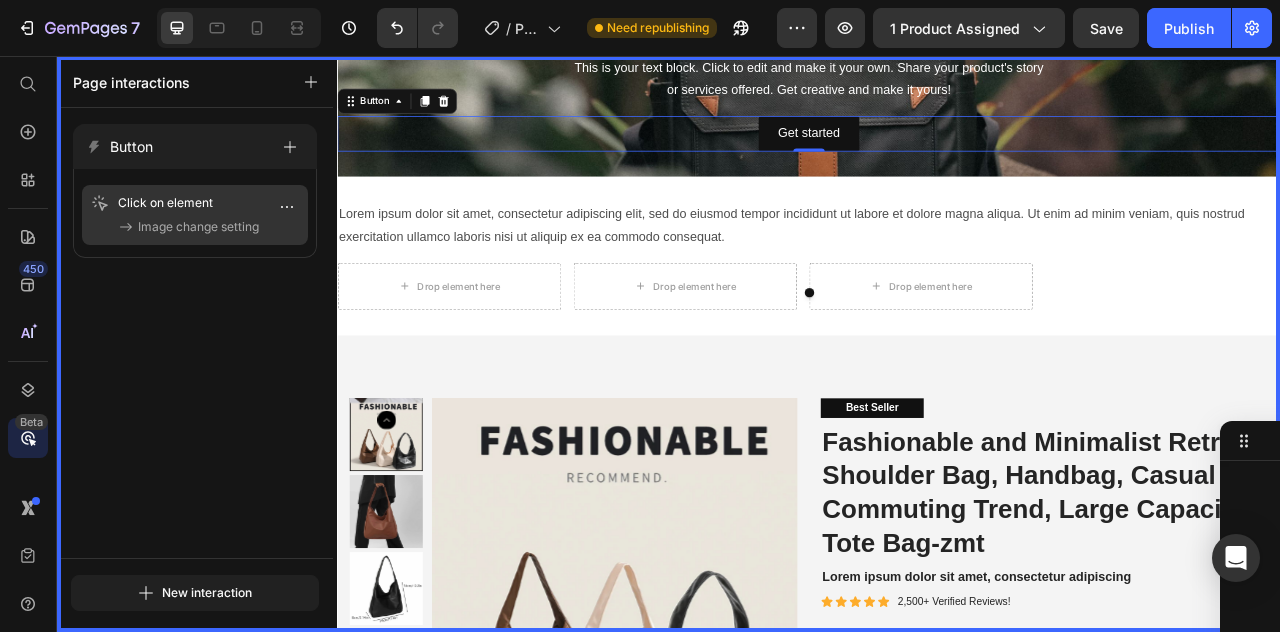 drag, startPoint x: 186, startPoint y: 211, endPoint x: 548, endPoint y: 184, distance: 363.00552 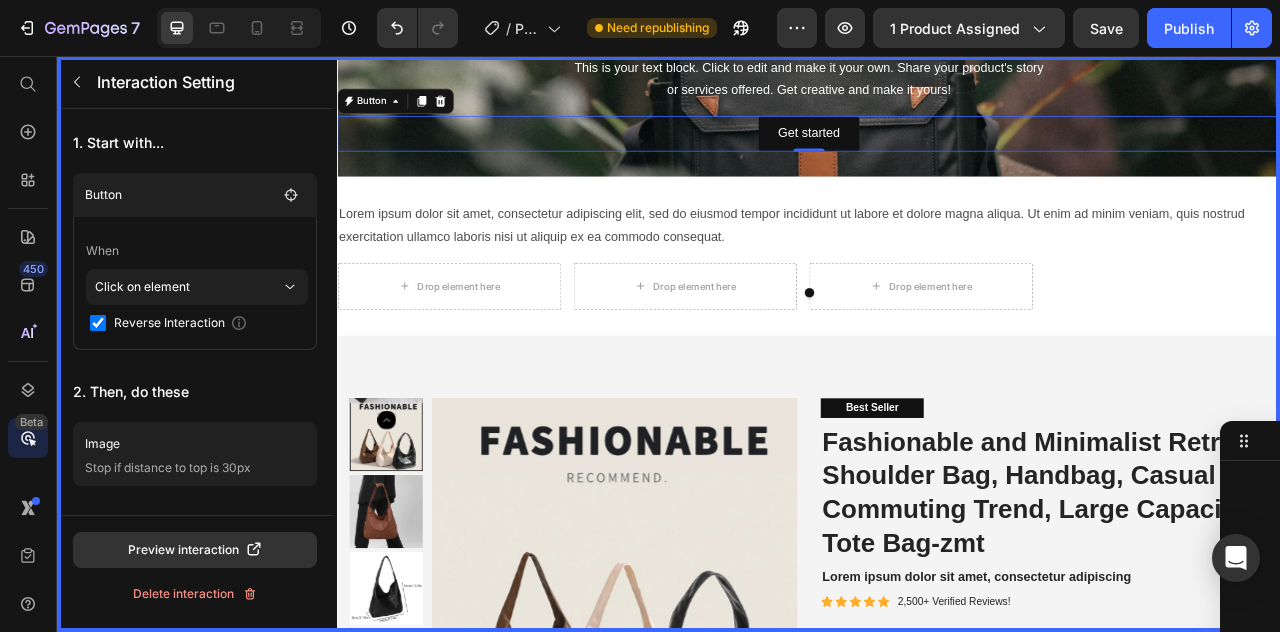 click at bounding box center [937, 422] 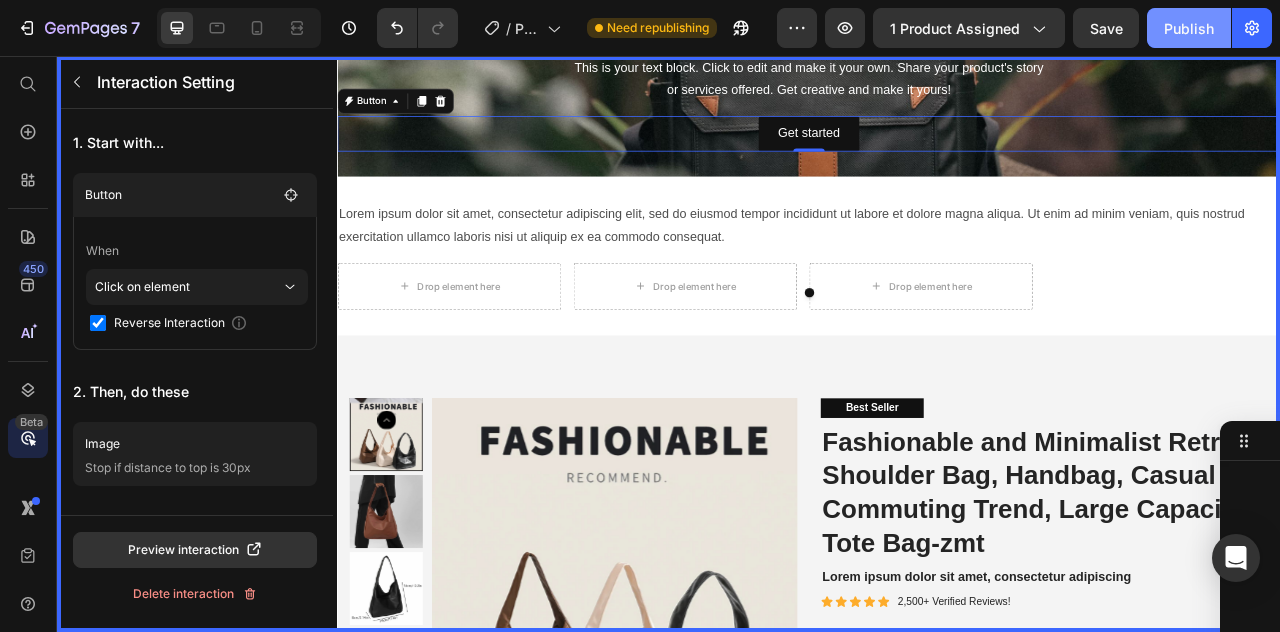 click on "Publish" at bounding box center (1189, 28) 